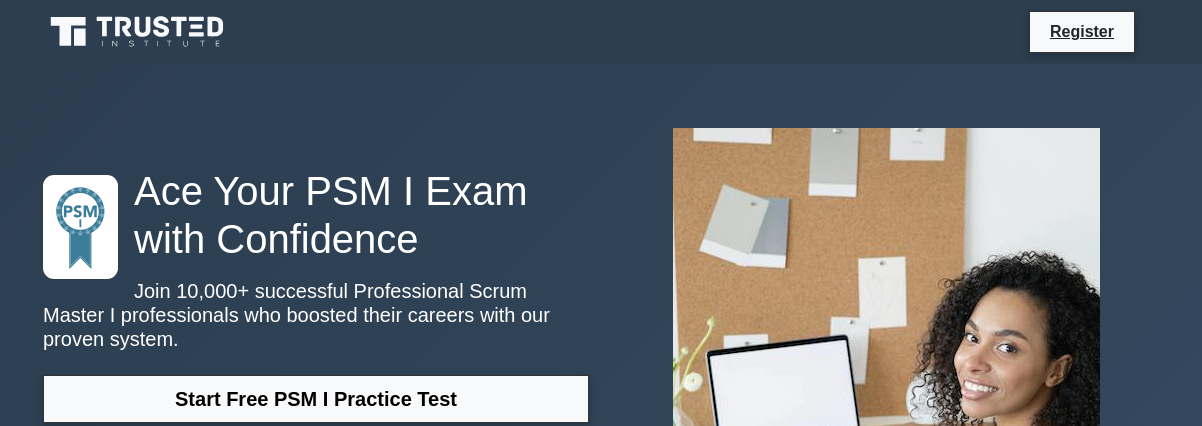 scroll, scrollTop: 0, scrollLeft: 0, axis: both 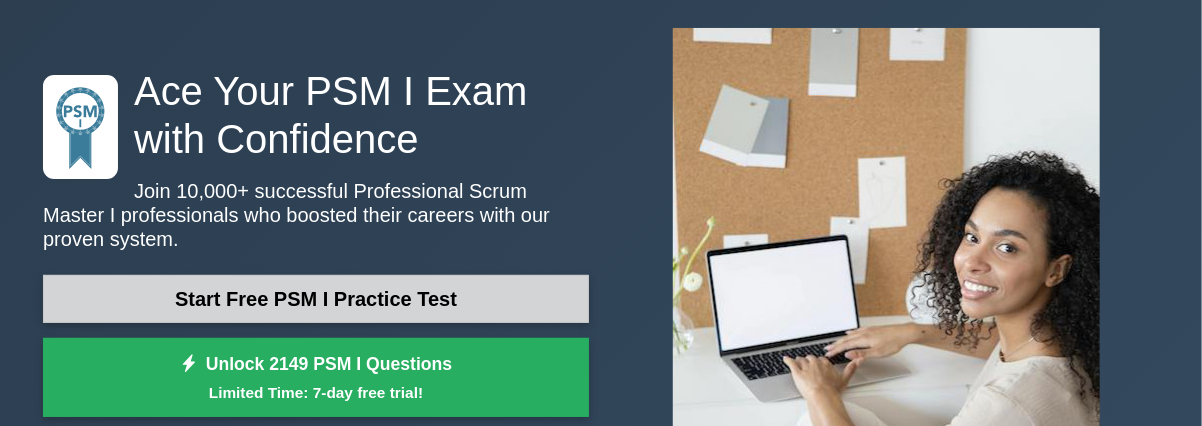 click on "Start Free PSM I Practice Test" at bounding box center (316, 299) 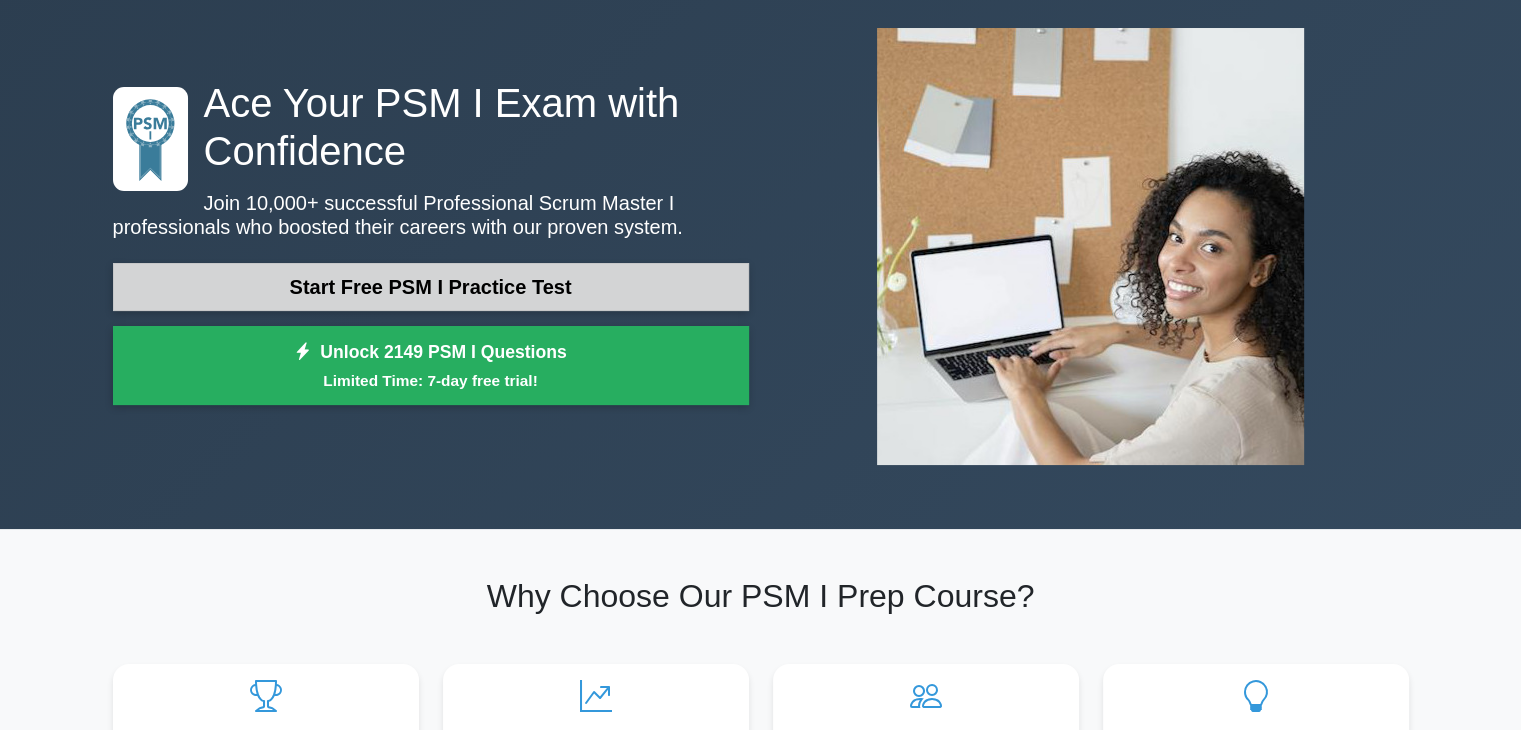 click on "Start Free PSM I Practice Test" at bounding box center (431, 287) 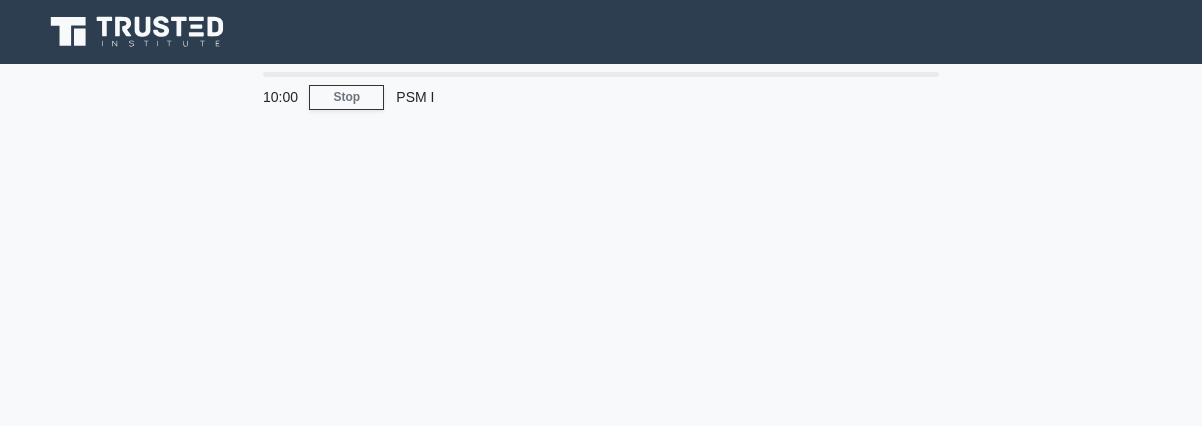 scroll, scrollTop: 0, scrollLeft: 0, axis: both 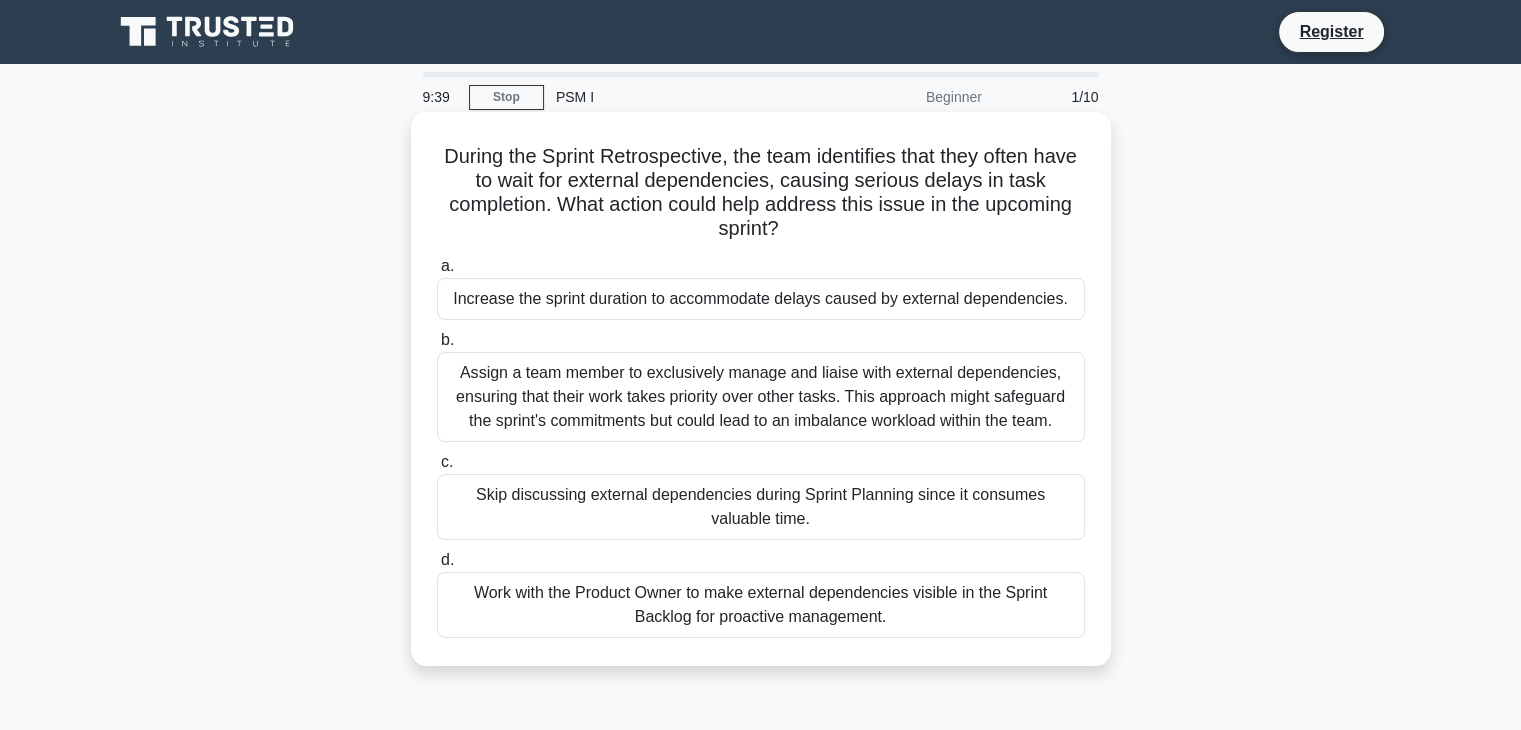 click on "Work with the Product Owner to make external dependencies visible in the Sprint Backlog for proactive management." at bounding box center [761, 605] 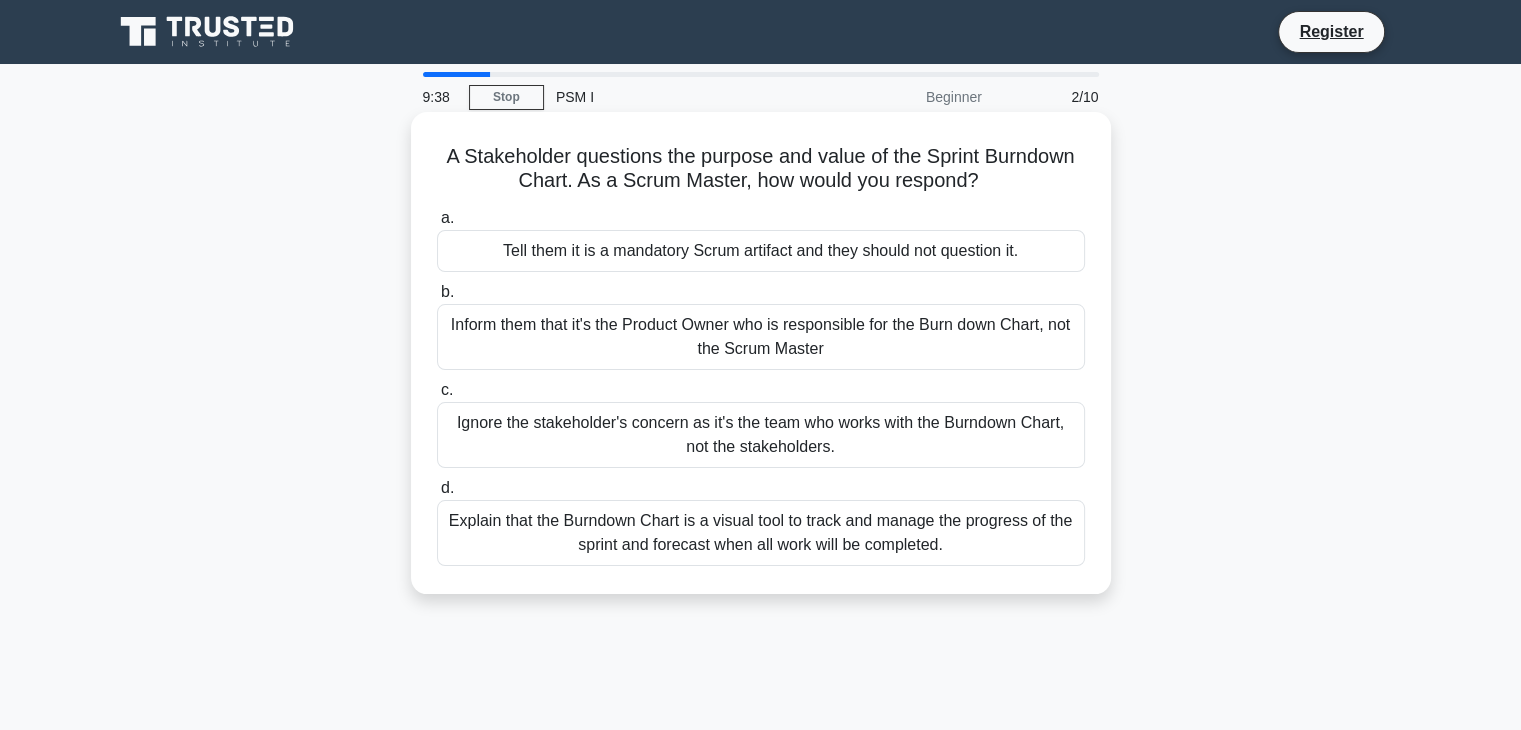 click on "Explain that the Burndown Chart is a visual tool to track and manage the progress of the sprint and forecast when all work will be completed." at bounding box center [761, 533] 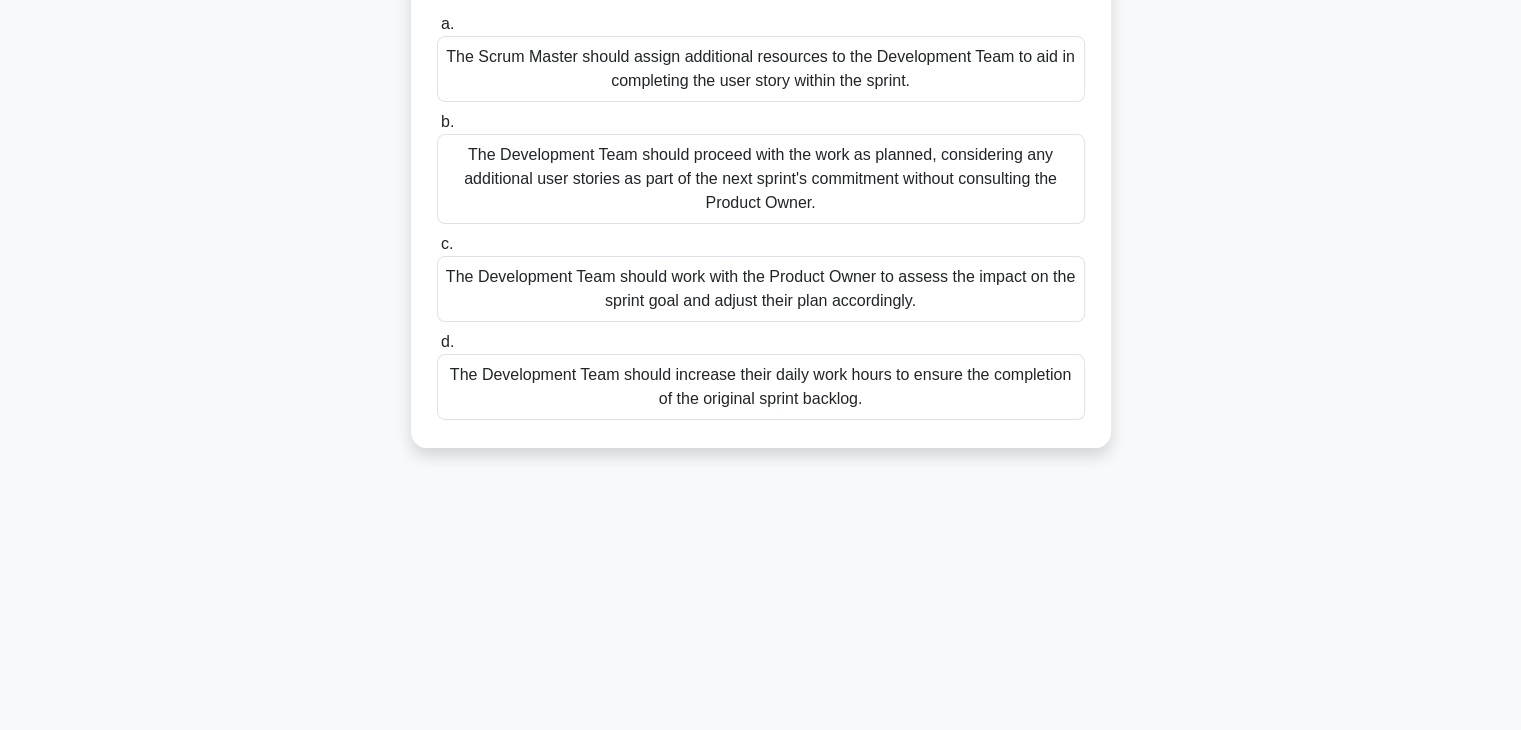 scroll, scrollTop: 0, scrollLeft: 0, axis: both 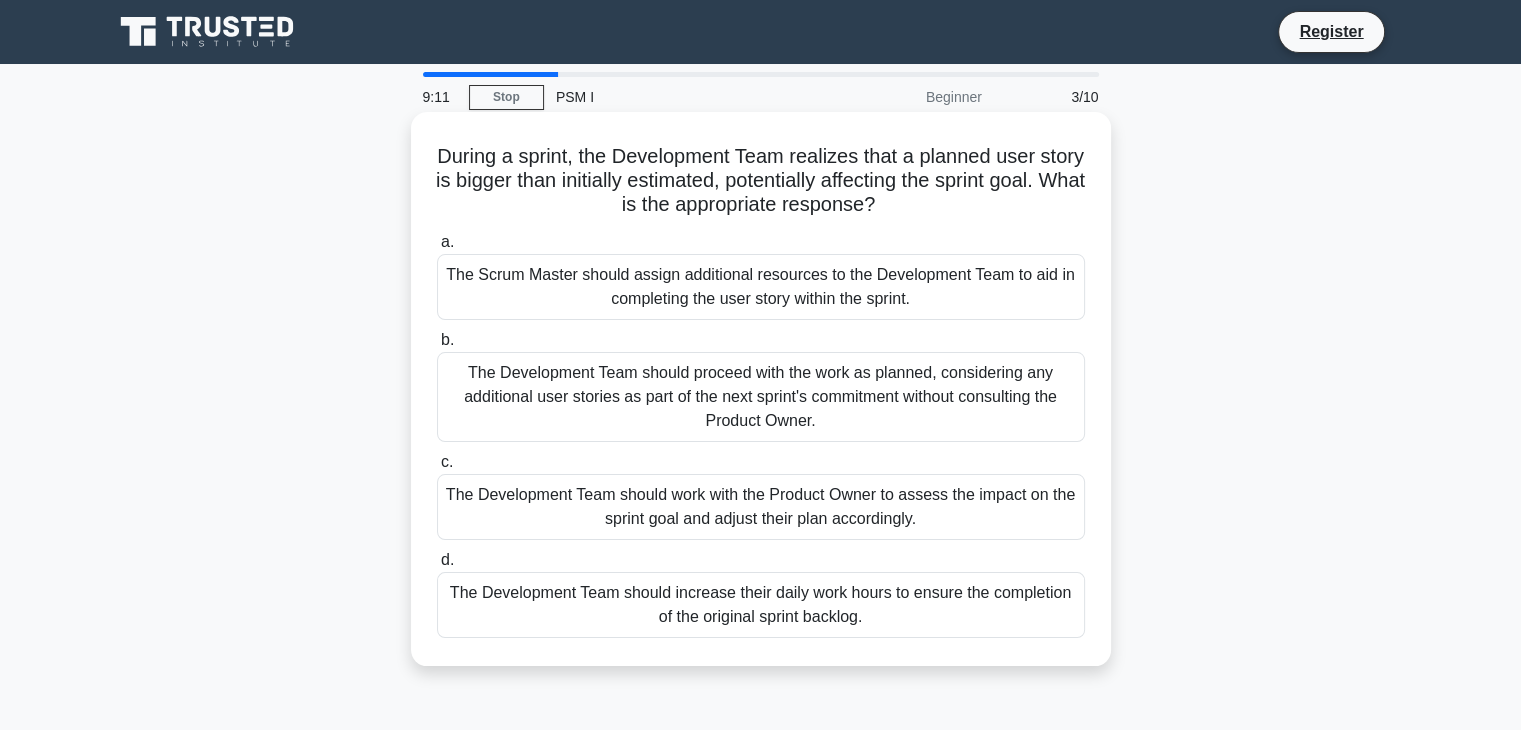 click on "The Development Team should work with the Product Owner to assess the impact on the sprint goal and adjust their plan accordingly." at bounding box center [761, 507] 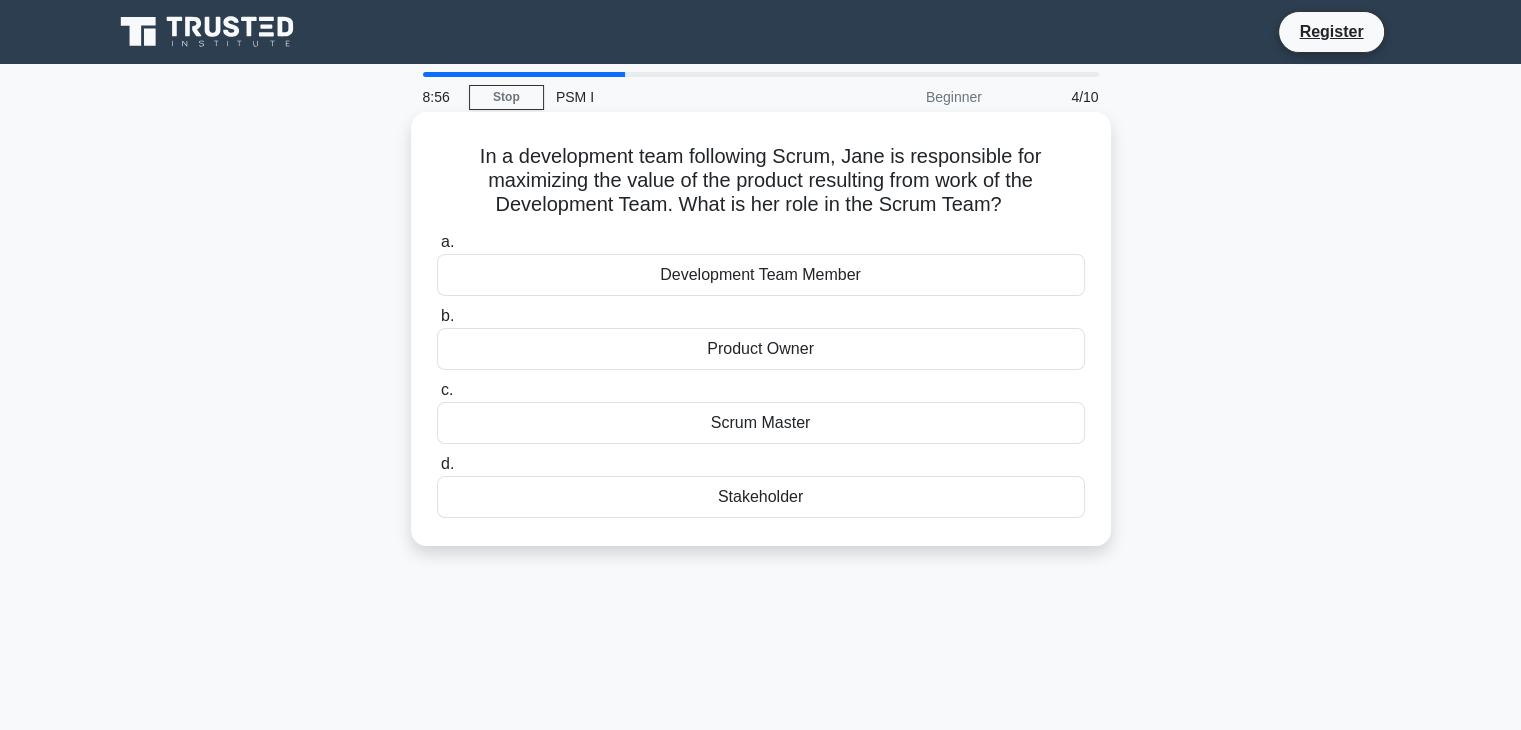 click on "Product Owner" at bounding box center (761, 349) 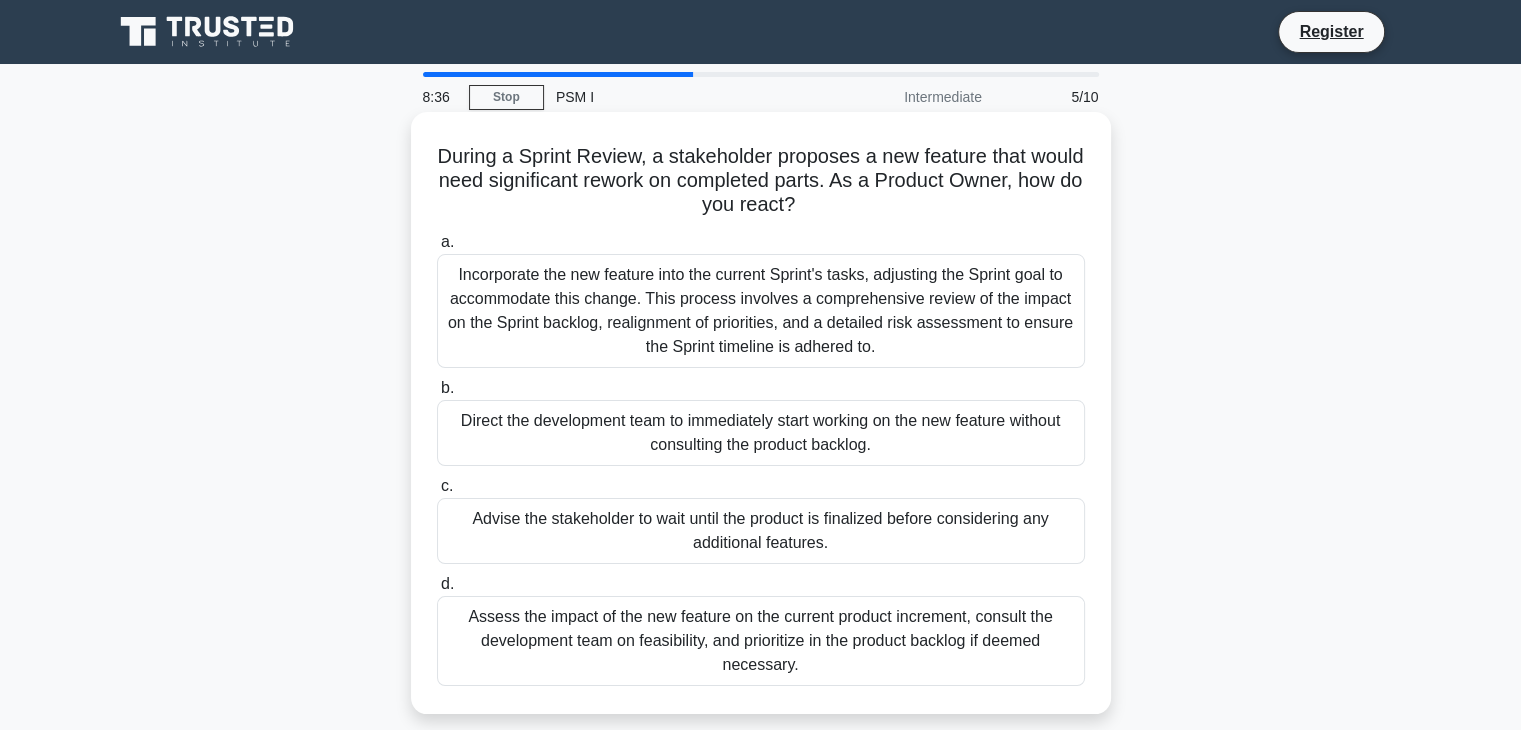 click on "Assess the impact of the new feature on the current product increment, consult the development team on feasibility, and prioritize in the product backlog if deemed necessary." at bounding box center [761, 641] 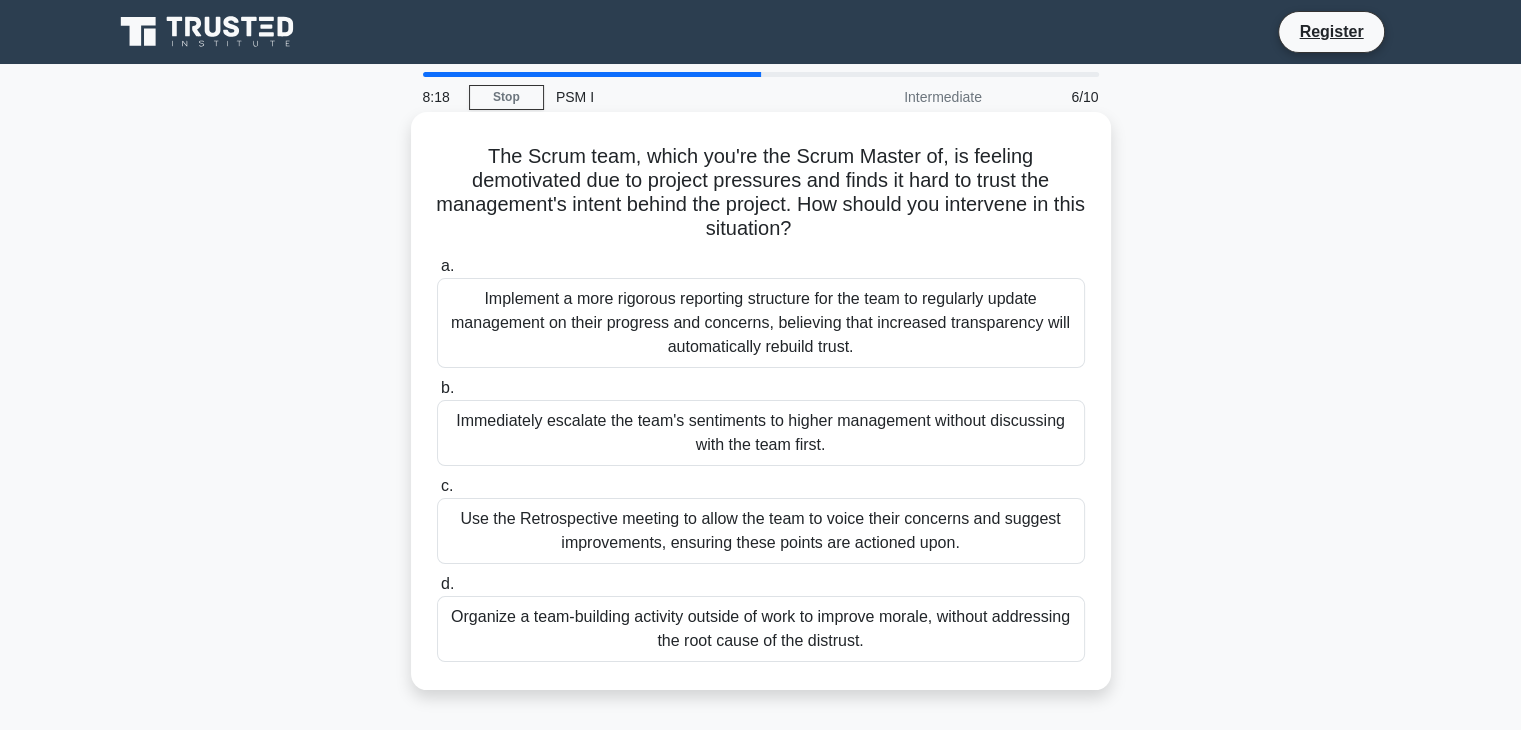 click on "Use the Retrospective meeting to allow the team to voice their concerns and suggest improvements, ensuring these points are actioned upon." at bounding box center (761, 531) 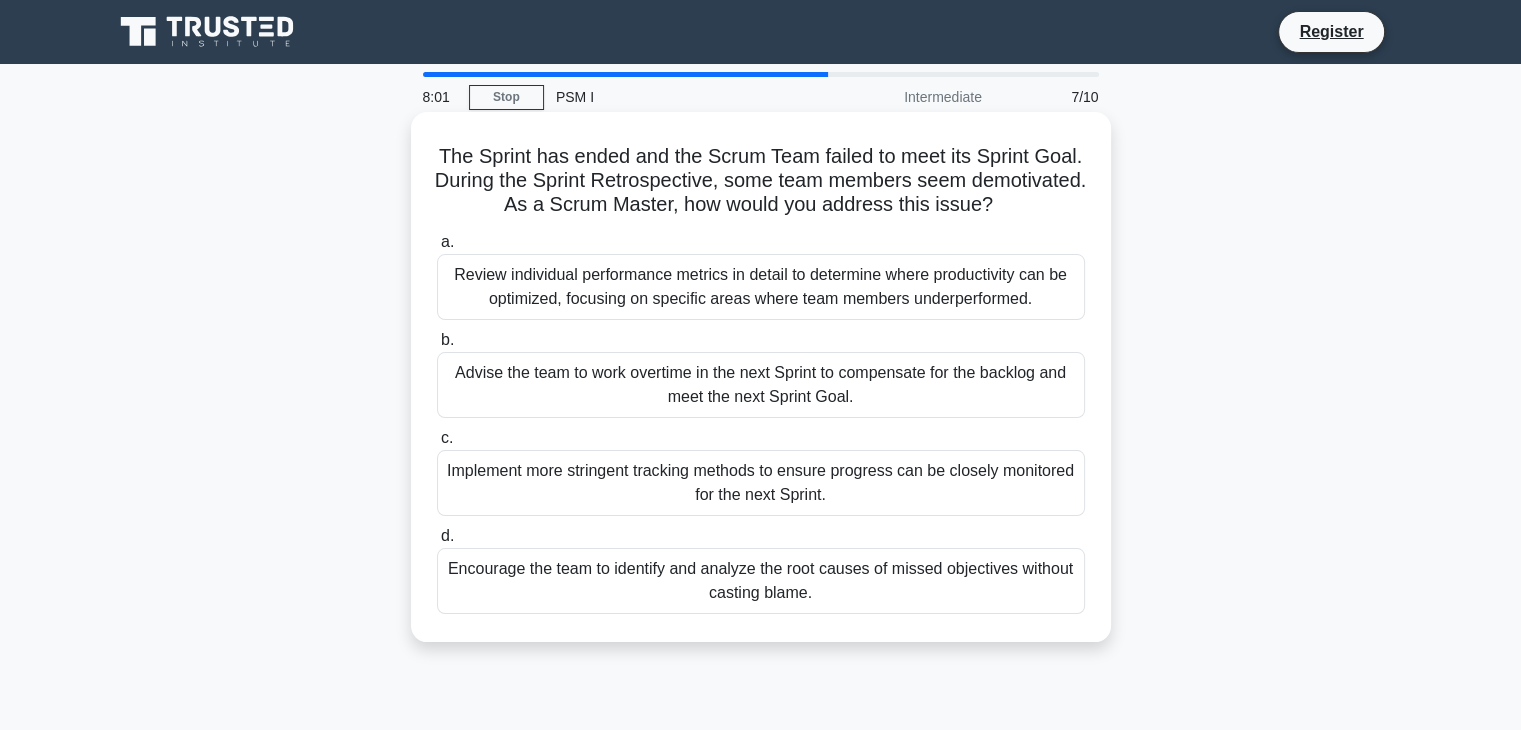 click on "Encourage the team to identify and analyze the root causes of missed objectives without casting blame." at bounding box center (761, 581) 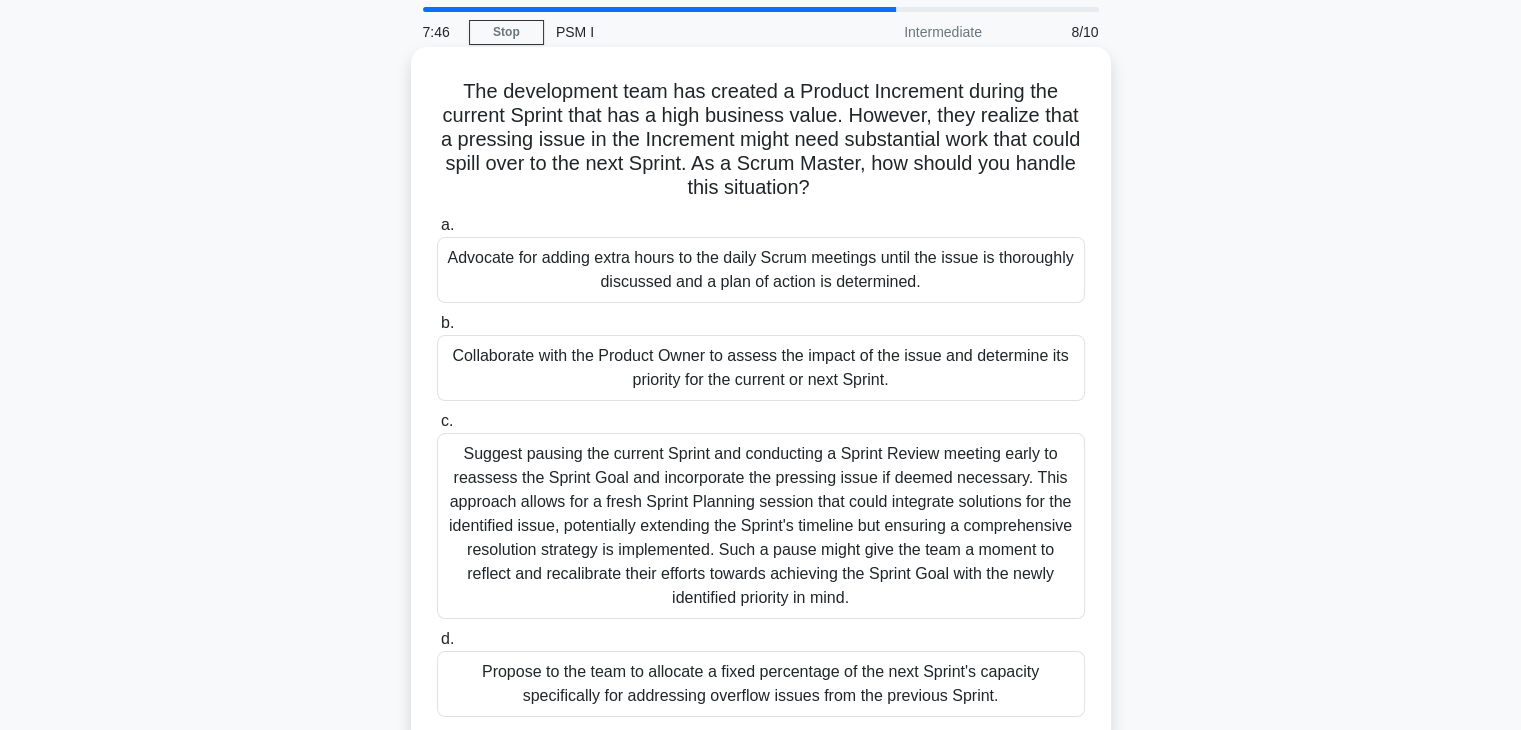scroll, scrollTop: 100, scrollLeft: 0, axis: vertical 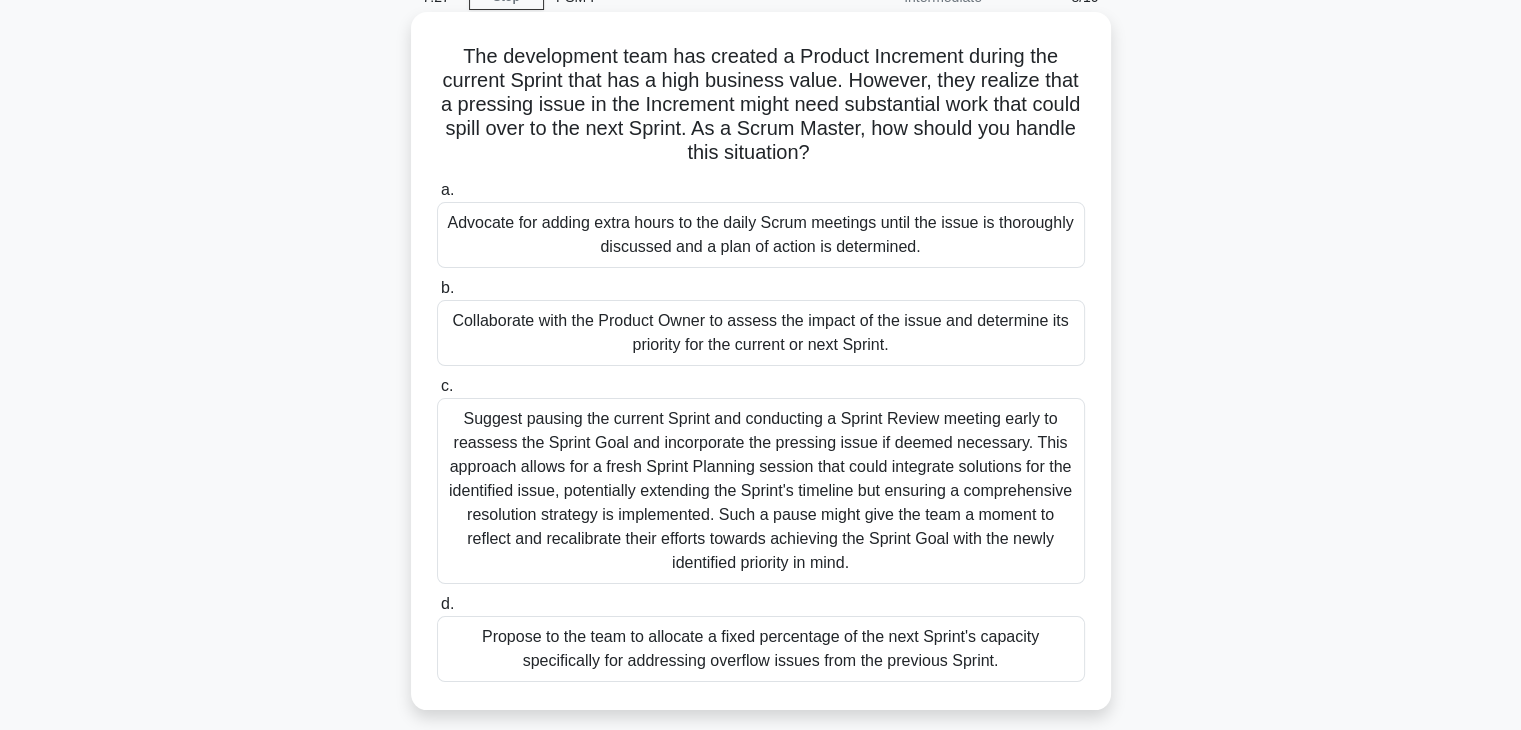 drag, startPoint x: 571, startPoint y: 329, endPoint x: 587, endPoint y: 324, distance: 16.763054 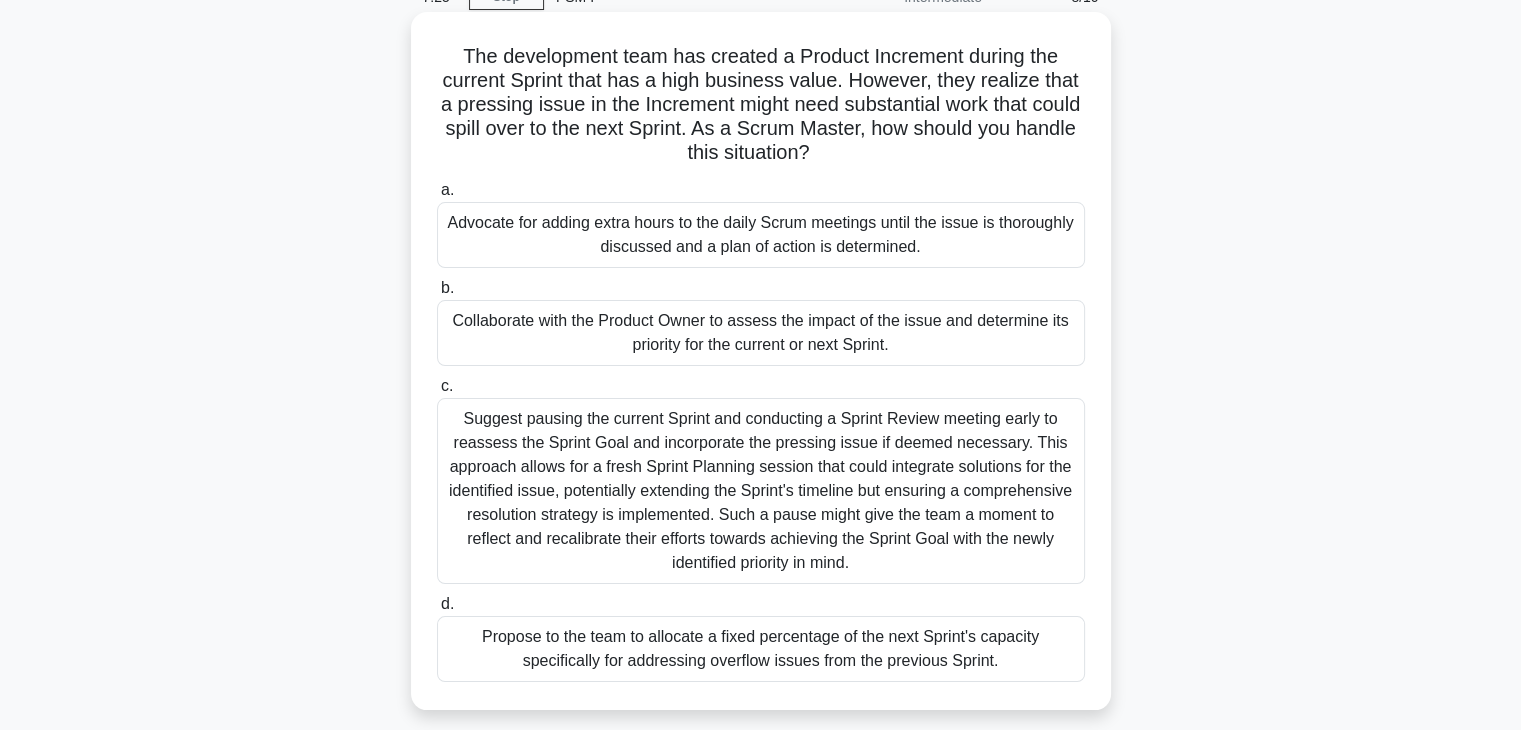 click on "Collaborate with the Product Owner to assess the impact of the issue and determine its priority for the current or next Sprint." at bounding box center (761, 333) 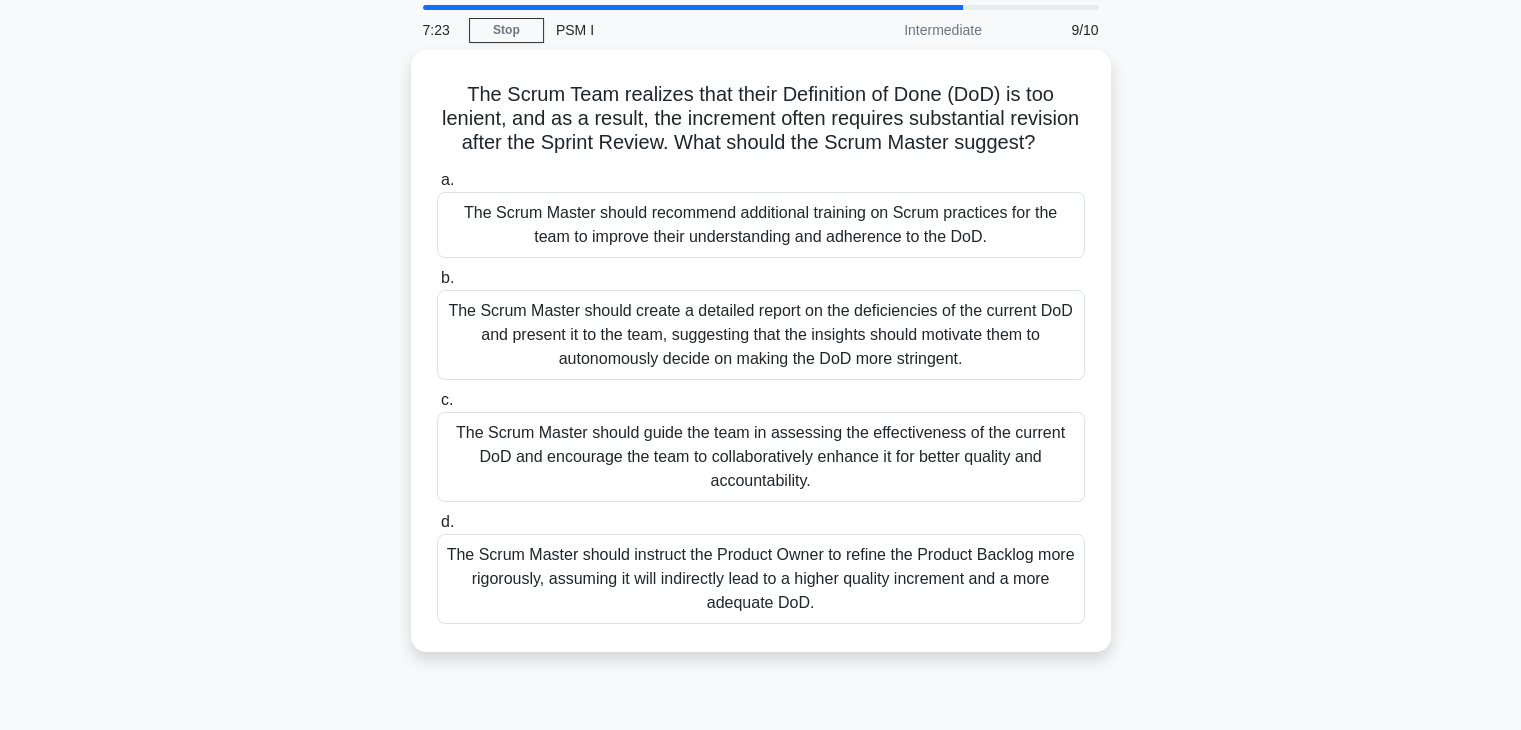 scroll, scrollTop: 100, scrollLeft: 0, axis: vertical 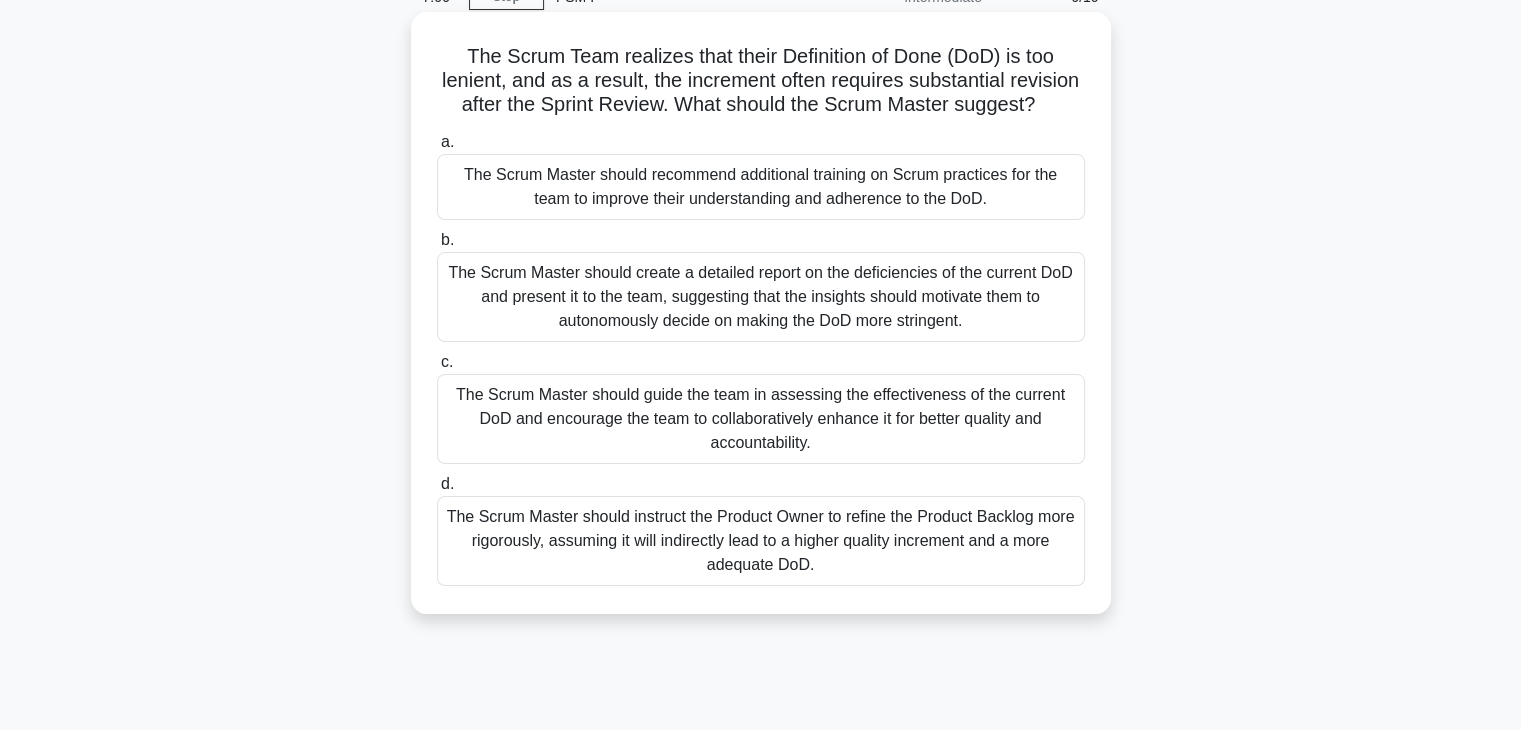 click on "The Scrum Master should guide the team in assessing the effectiveness of the current DoD and encourage the team to collaboratively enhance it for better quality and accountability." at bounding box center [761, 419] 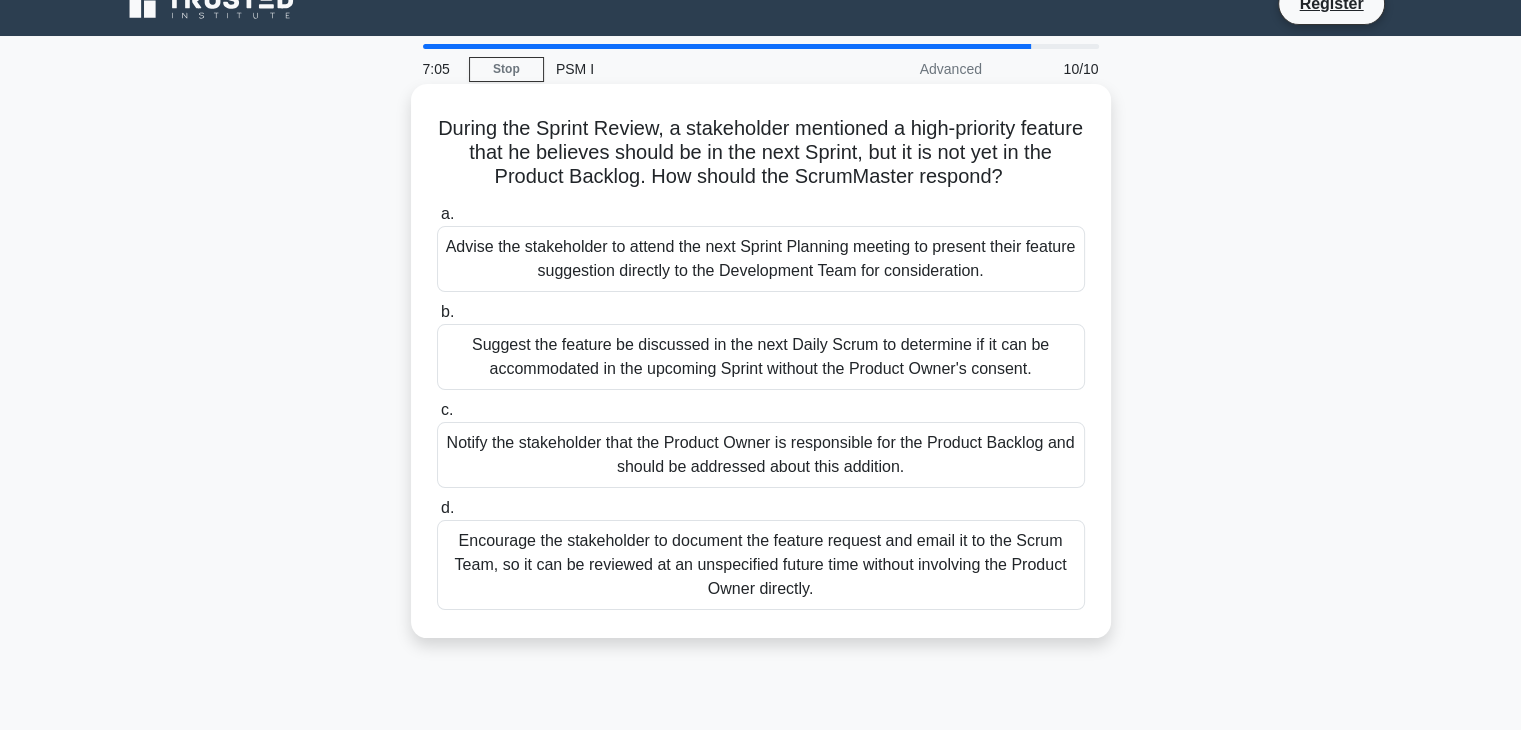 scroll, scrollTop: 0, scrollLeft: 0, axis: both 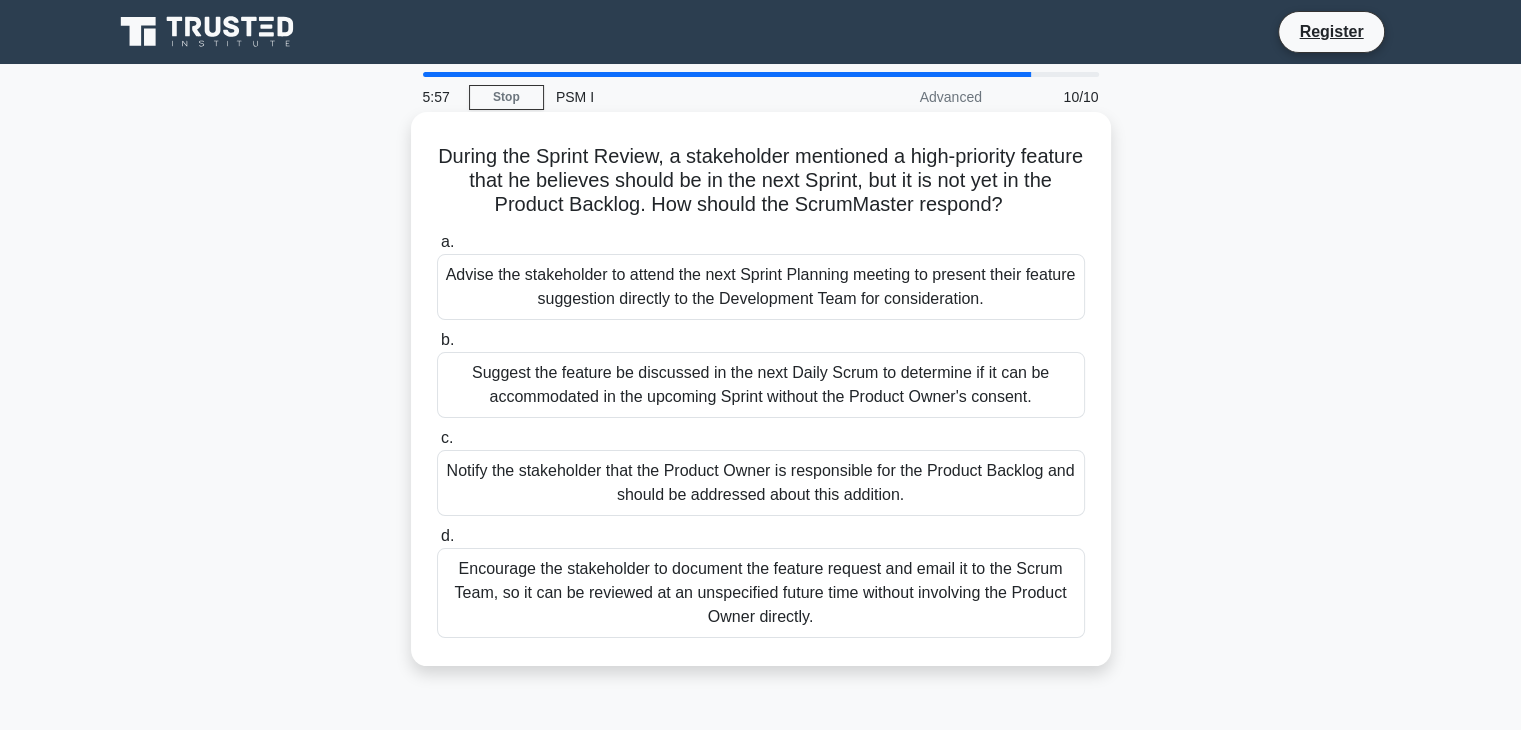 click on "Notify the stakeholder that the Product Owner is responsible for the Product Backlog and should be addressed about this addition." at bounding box center [761, 483] 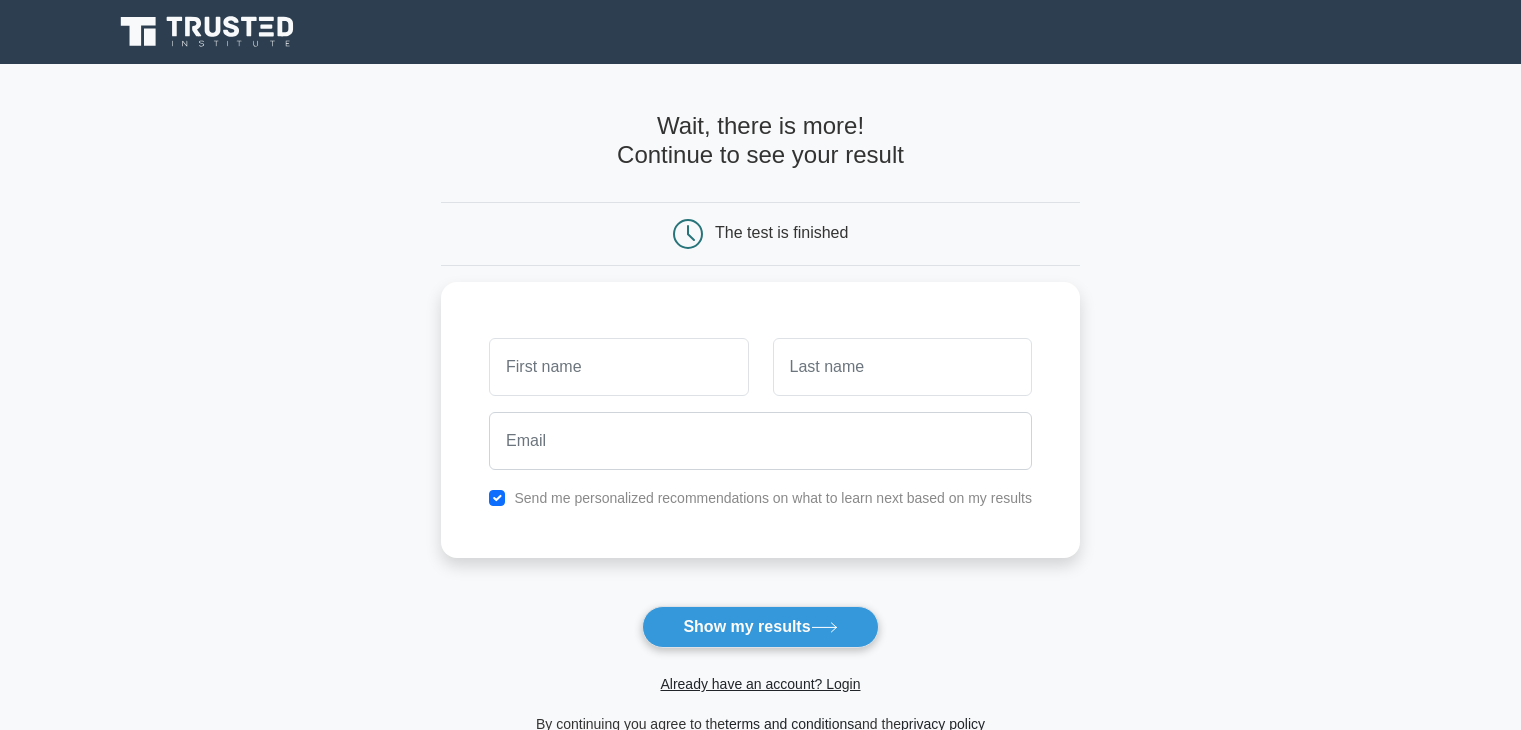 scroll, scrollTop: 0, scrollLeft: 0, axis: both 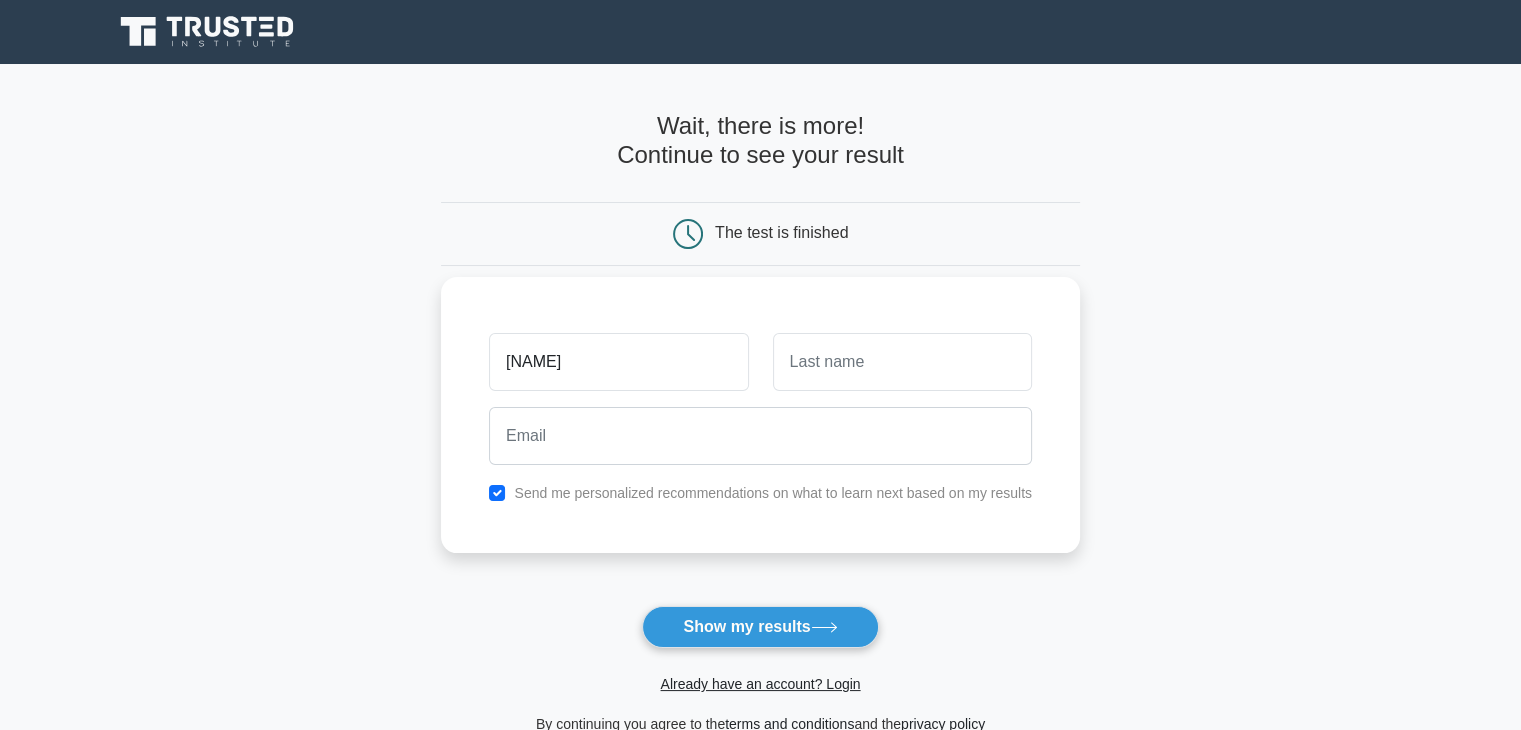 type on "[FIRST]" 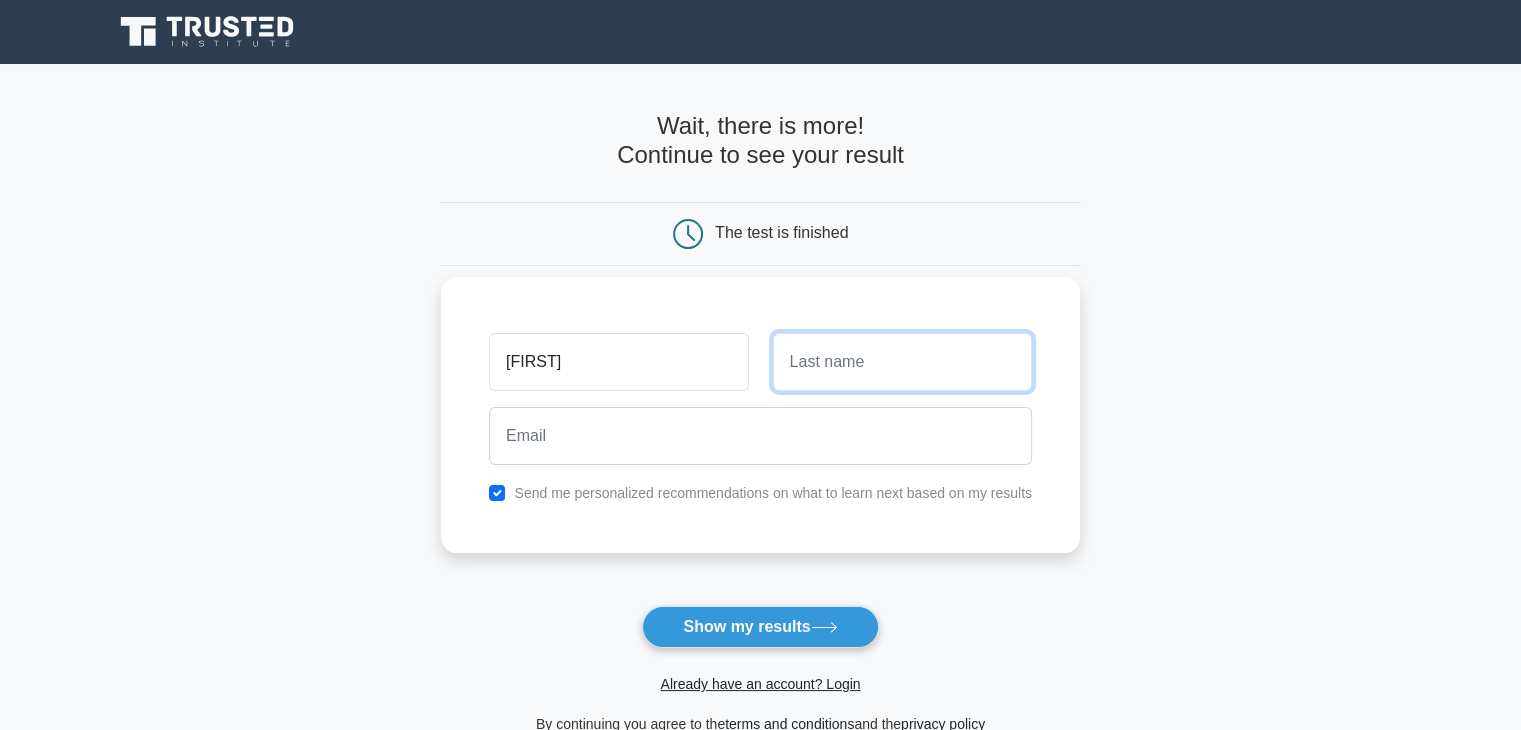 click at bounding box center (902, 362) 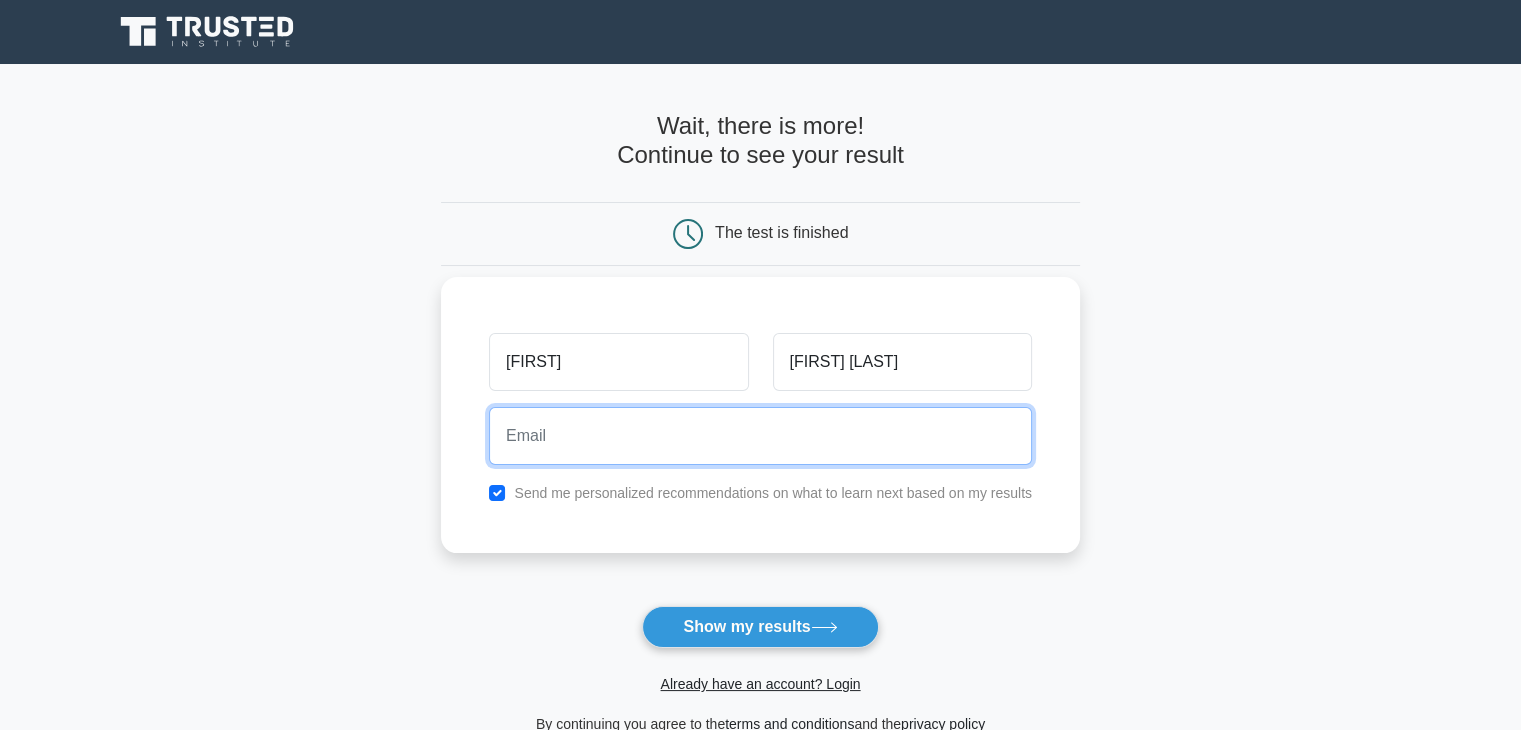 click at bounding box center (760, 436) 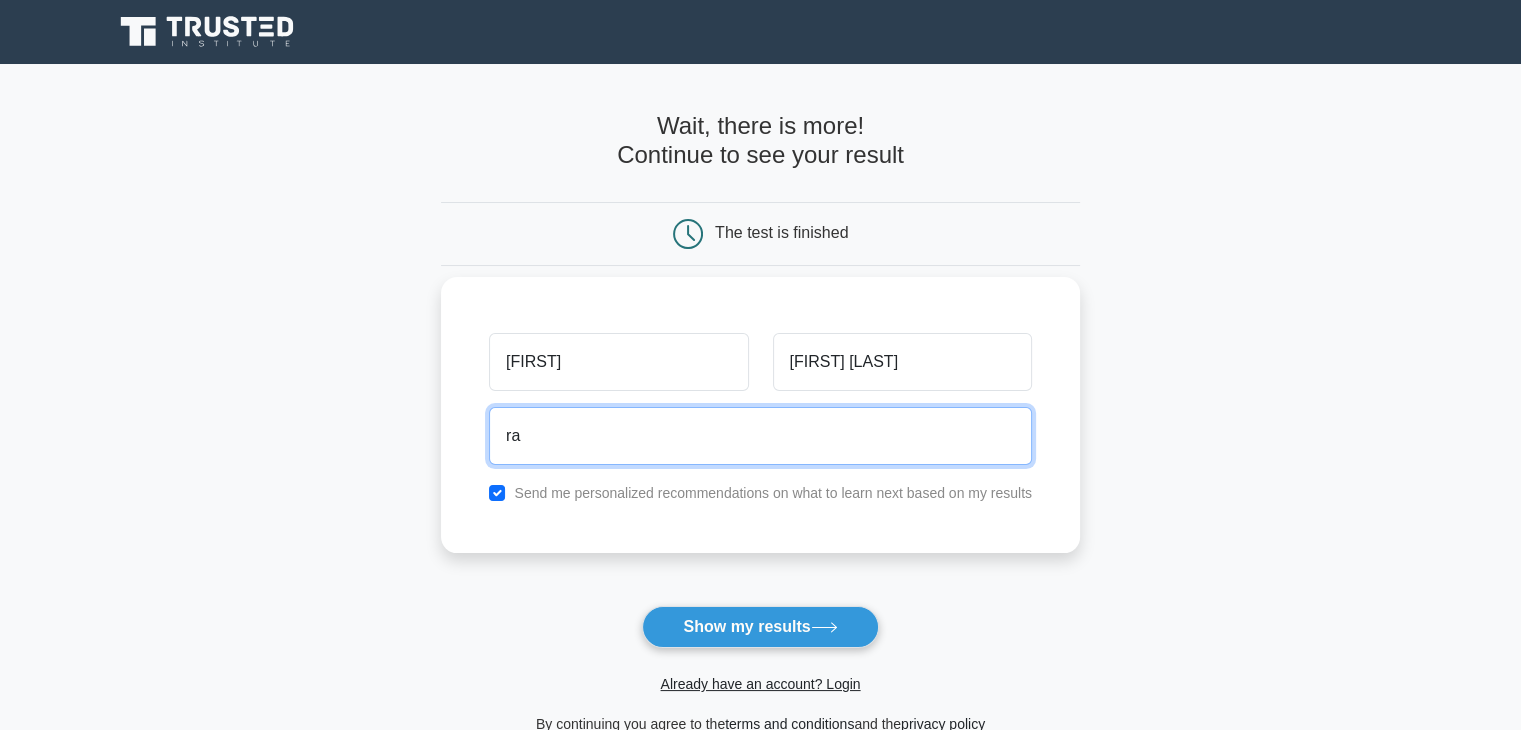 type on "rafael.leal123@hotmail.com" 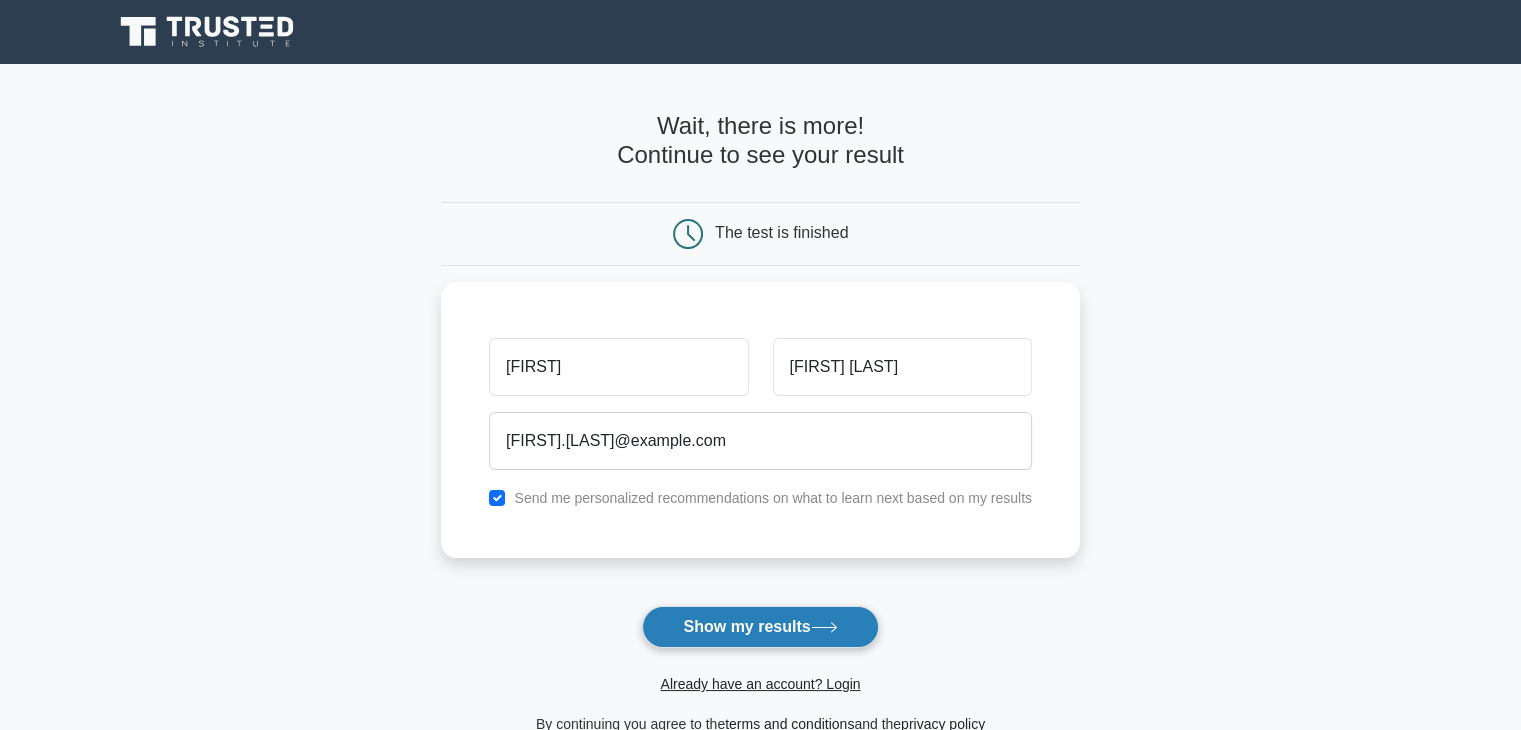 click on "Show my results" at bounding box center [760, 627] 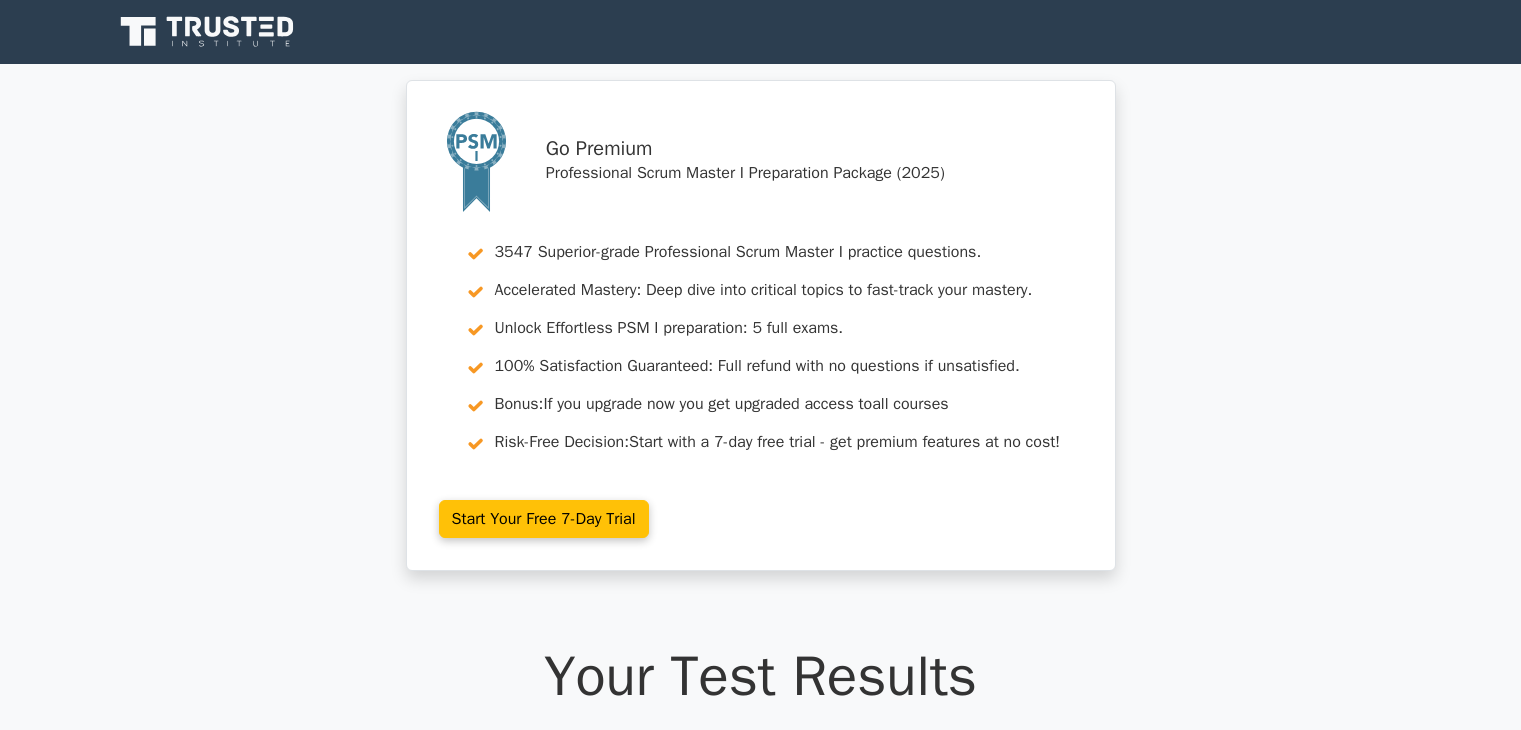 scroll, scrollTop: 0, scrollLeft: 0, axis: both 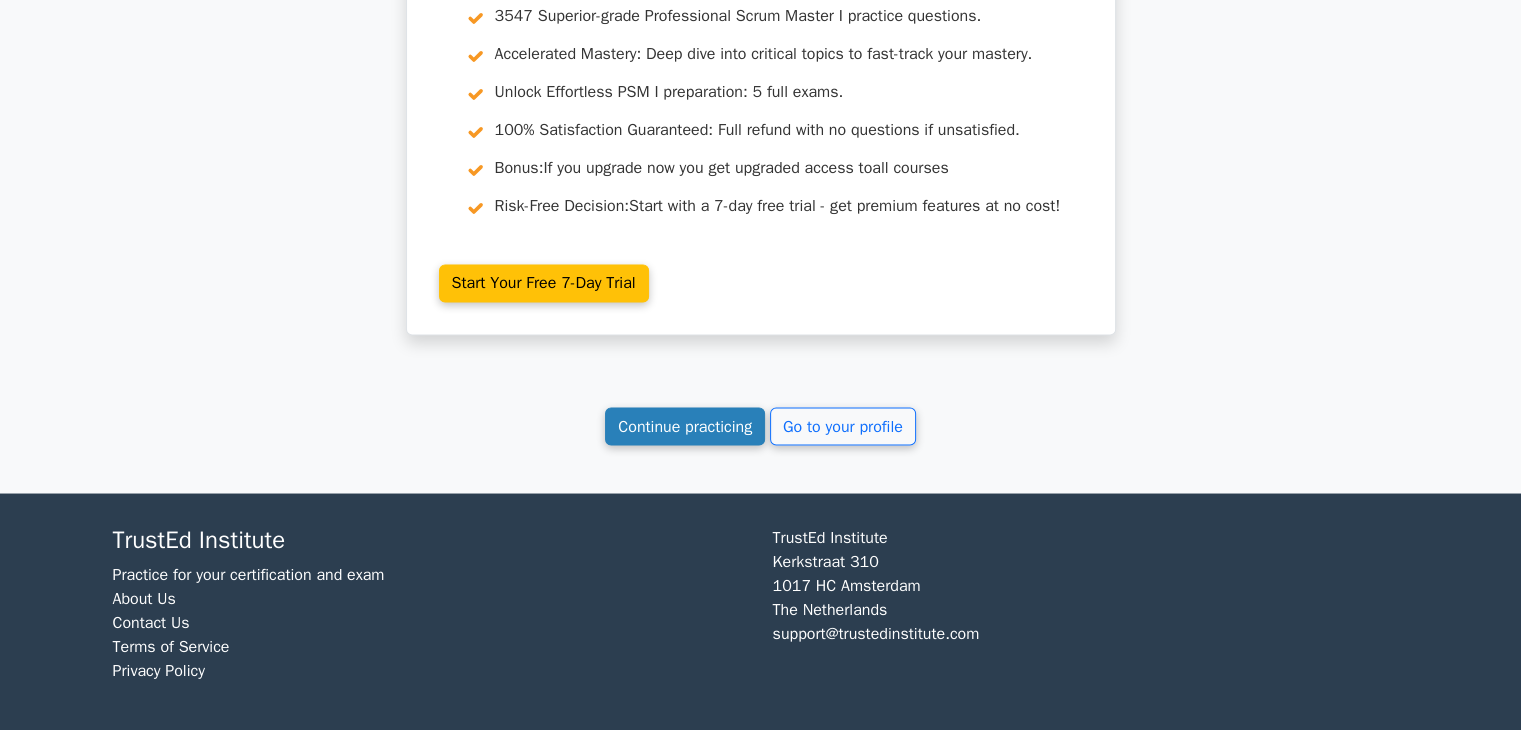 click on "Continue practicing" at bounding box center [685, 426] 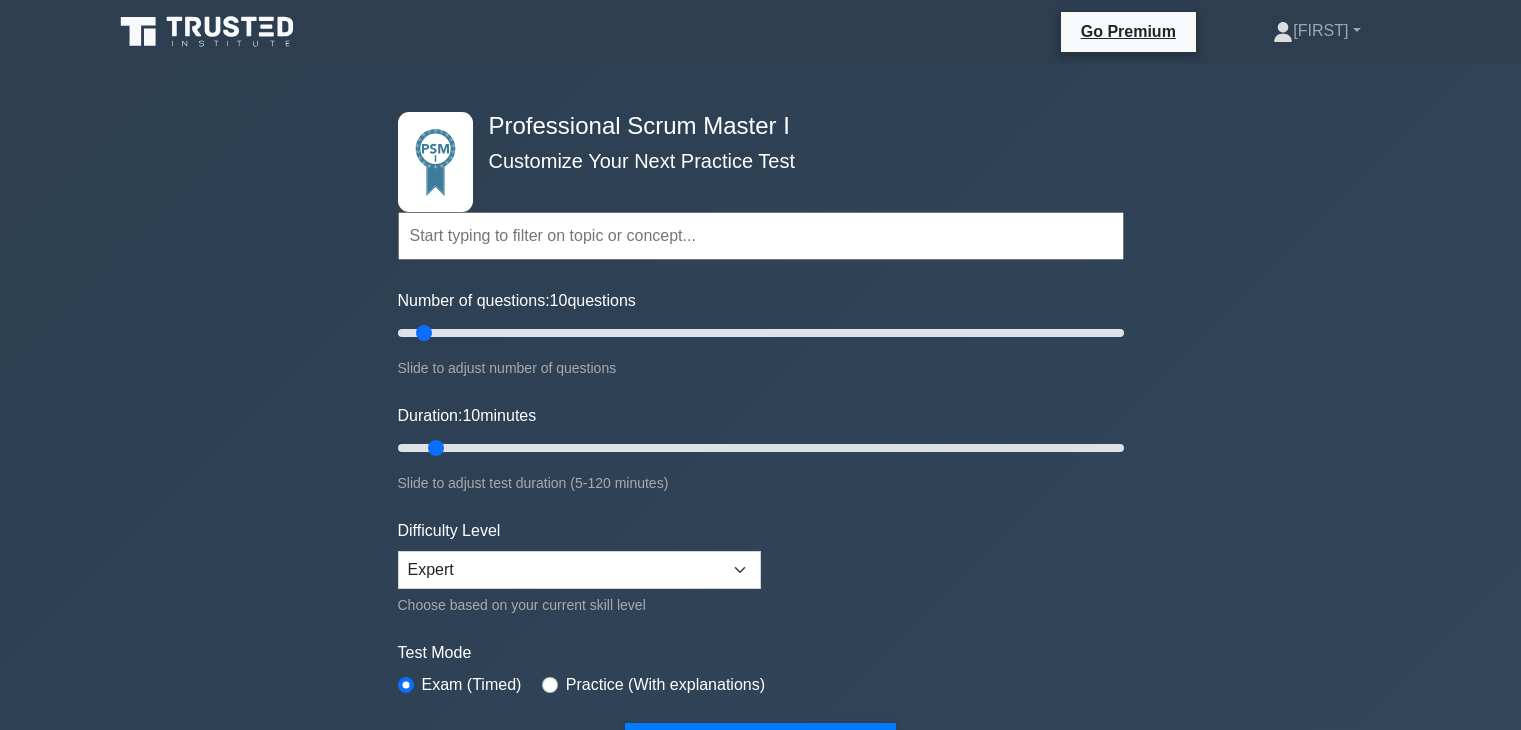 scroll, scrollTop: 0, scrollLeft: 0, axis: both 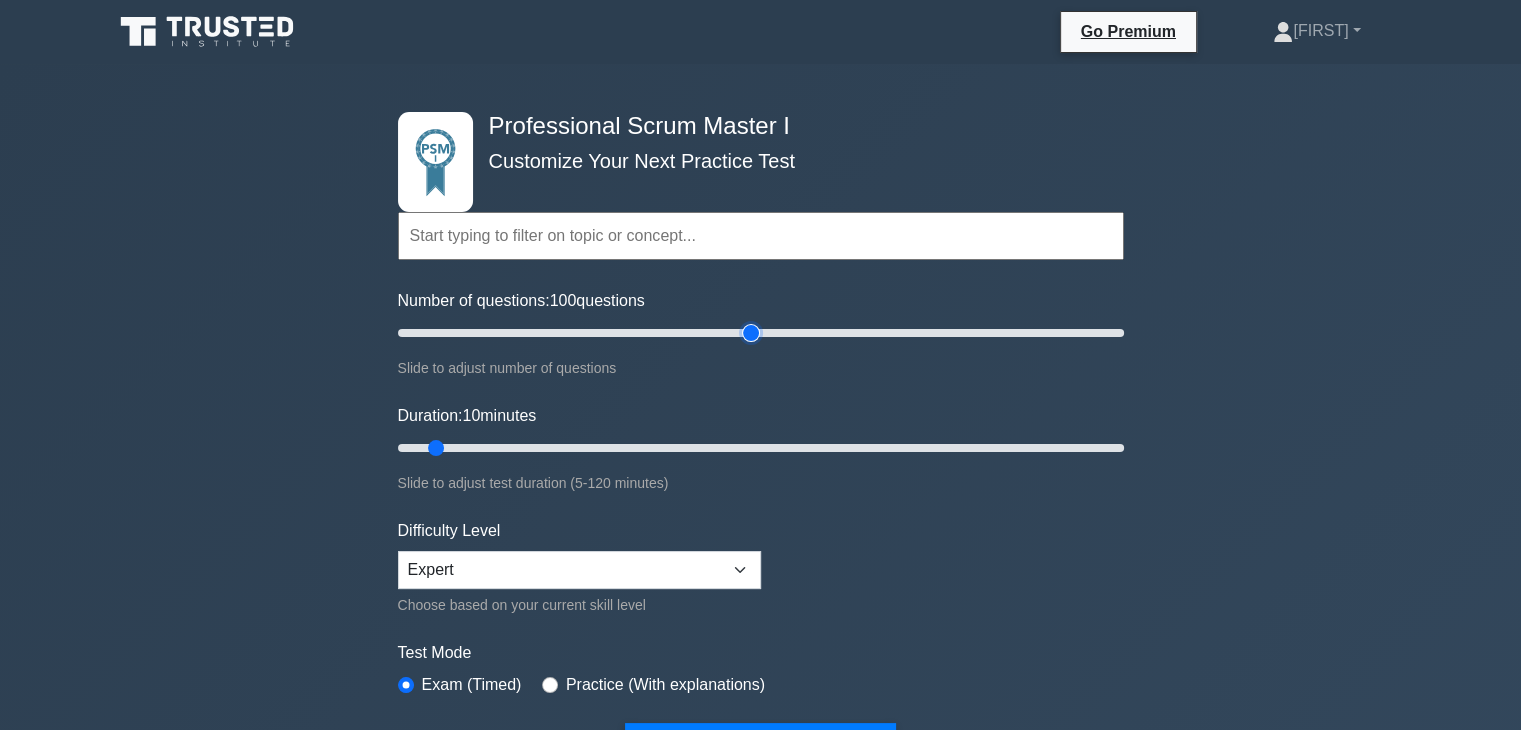 drag, startPoint x: 432, startPoint y: 326, endPoint x: 748, endPoint y: 345, distance: 316.57068 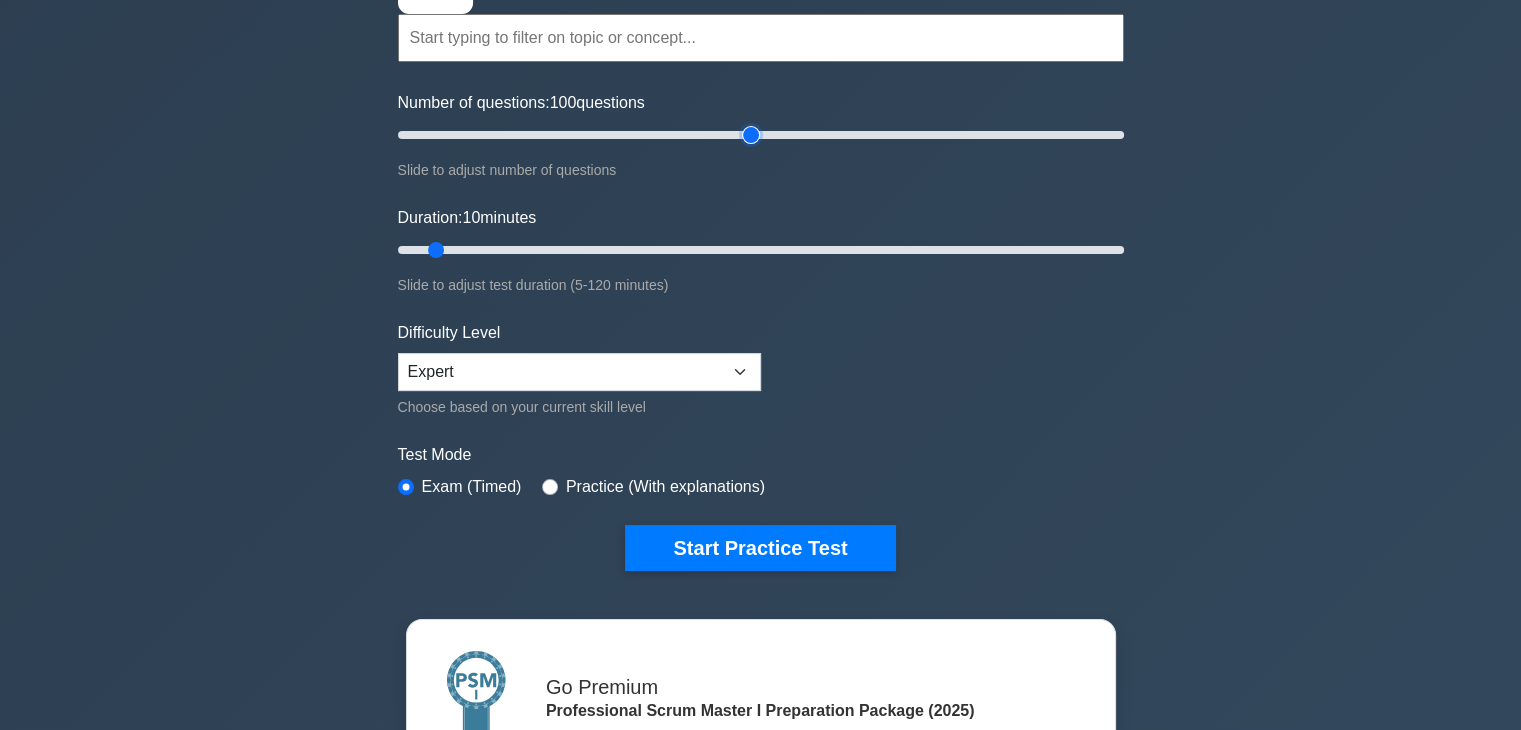 scroll, scrollTop: 200, scrollLeft: 0, axis: vertical 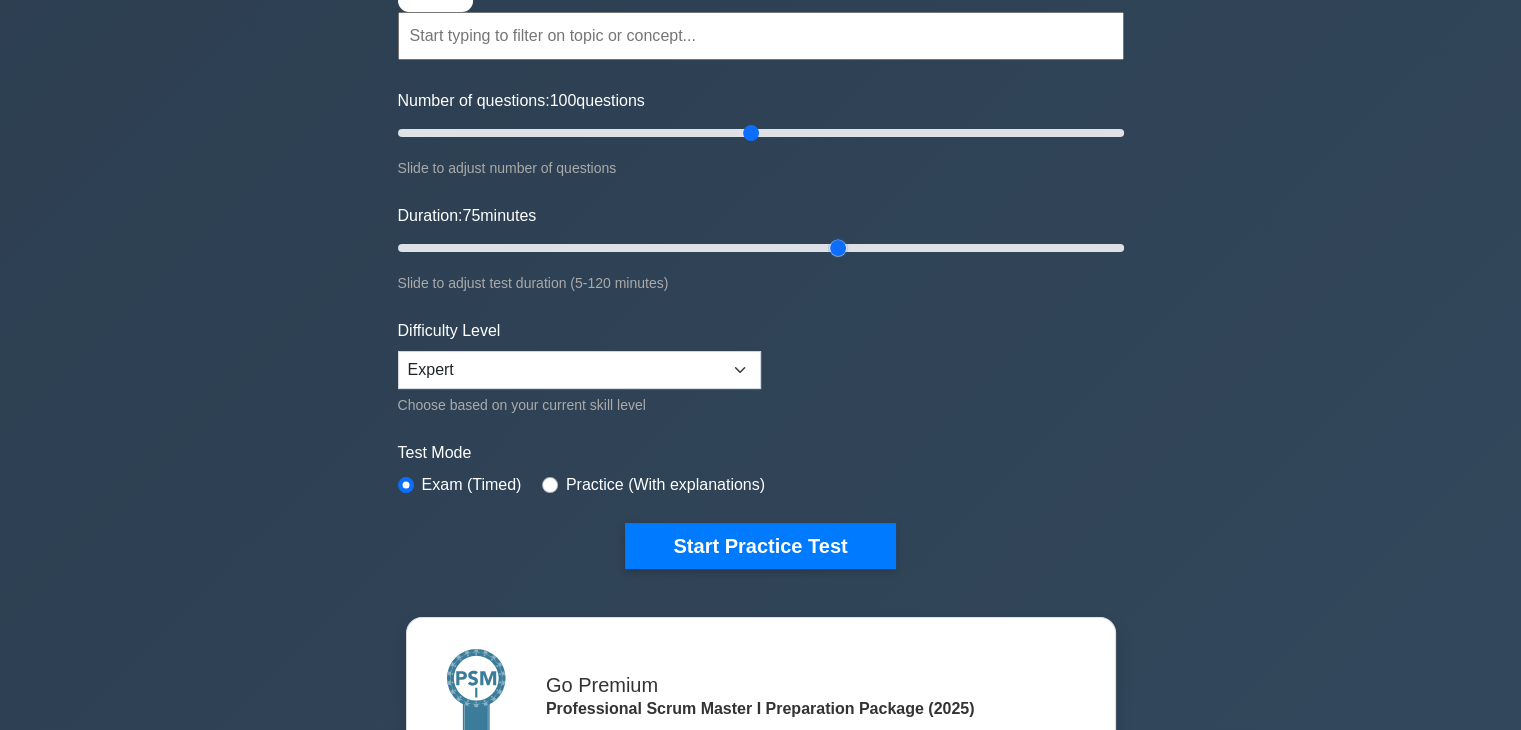 drag, startPoint x: 440, startPoint y: 245, endPoint x: 825, endPoint y: 240, distance: 385.03247 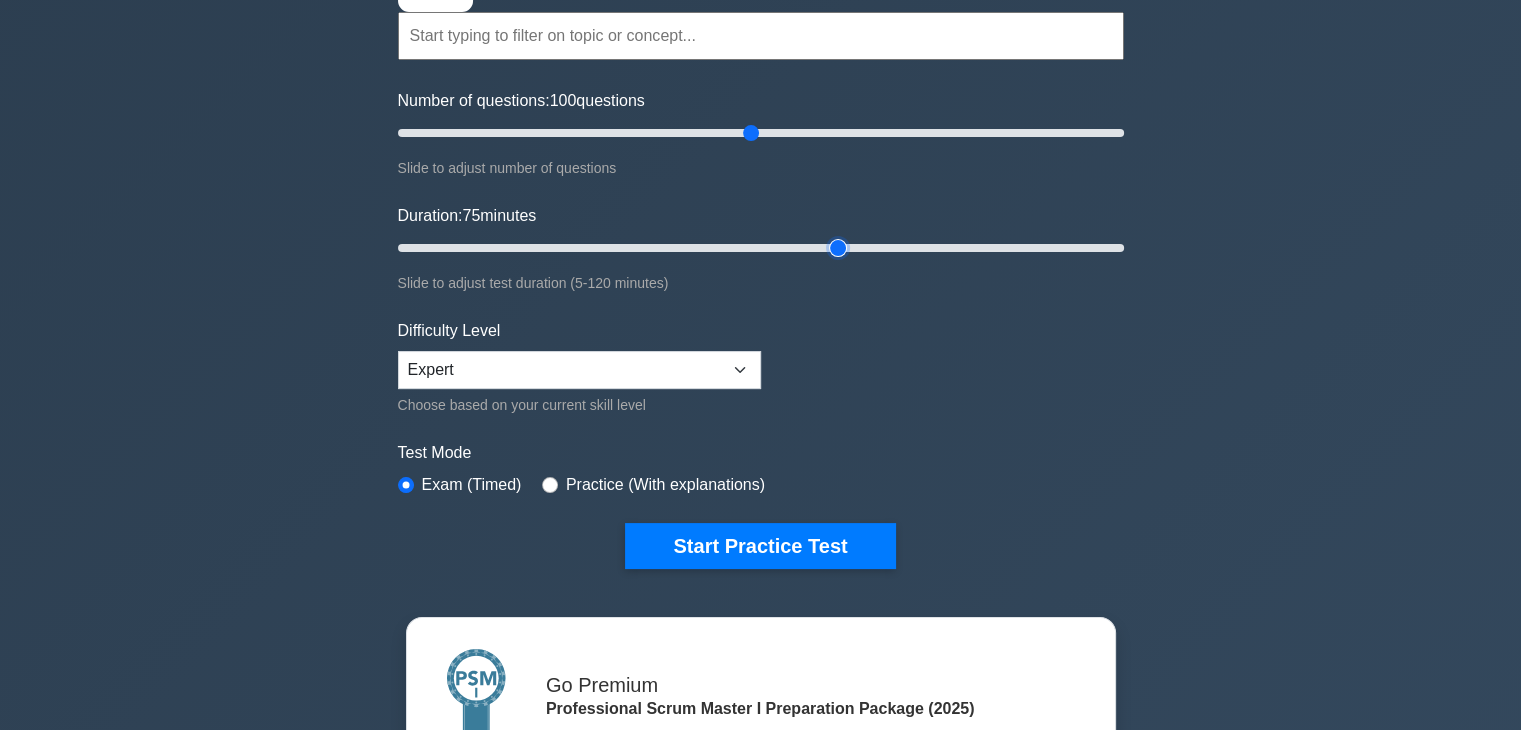 type on "75" 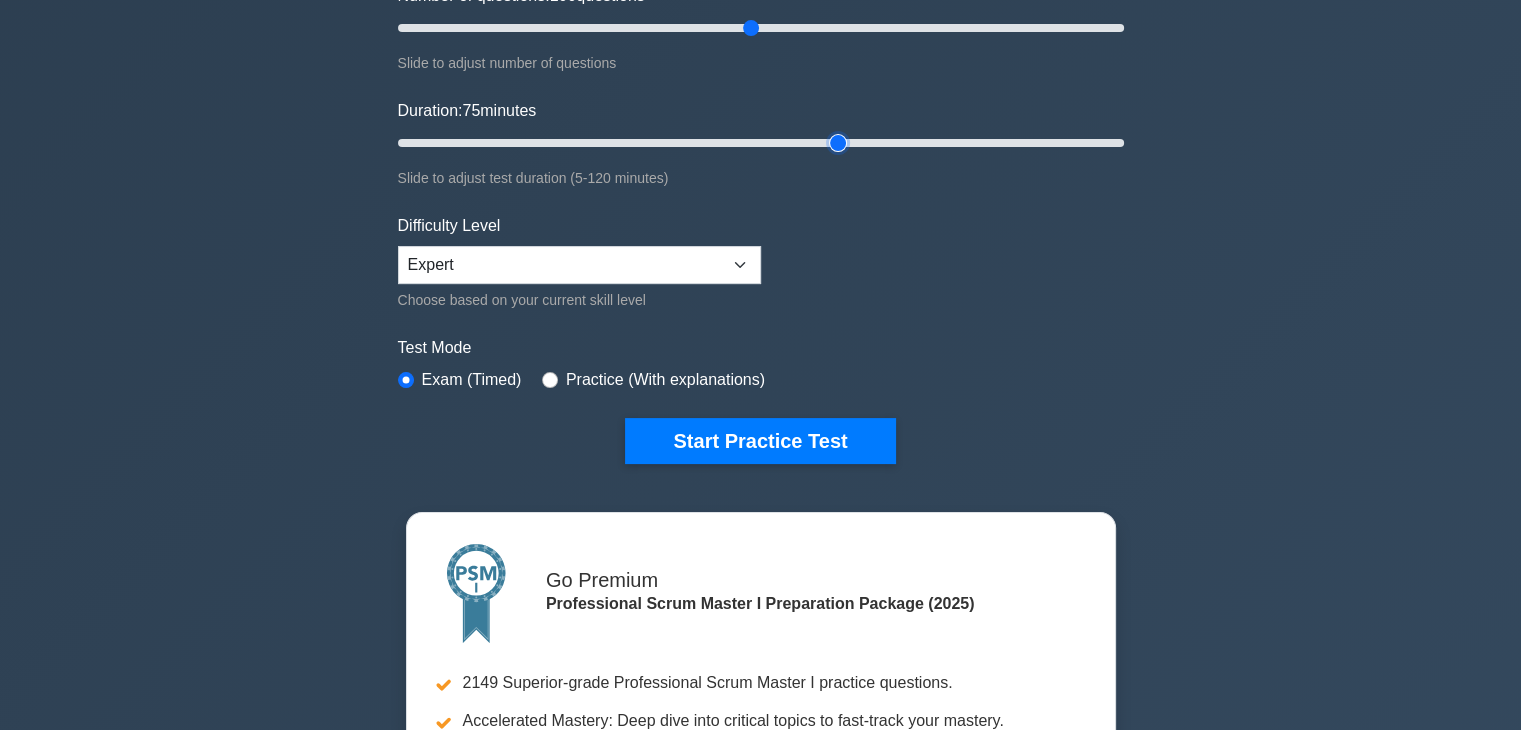 scroll, scrollTop: 400, scrollLeft: 0, axis: vertical 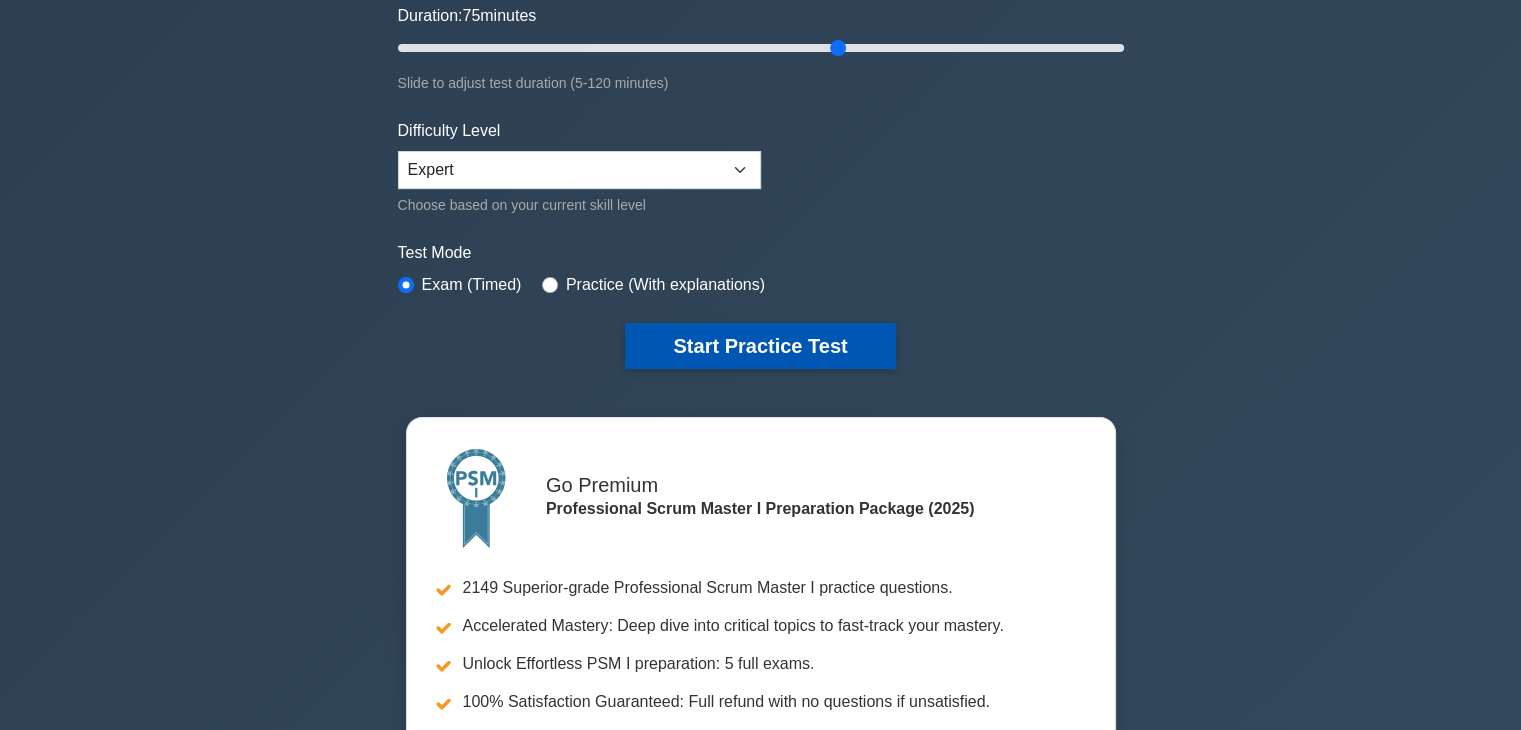 click on "Start Practice Test" at bounding box center (760, 346) 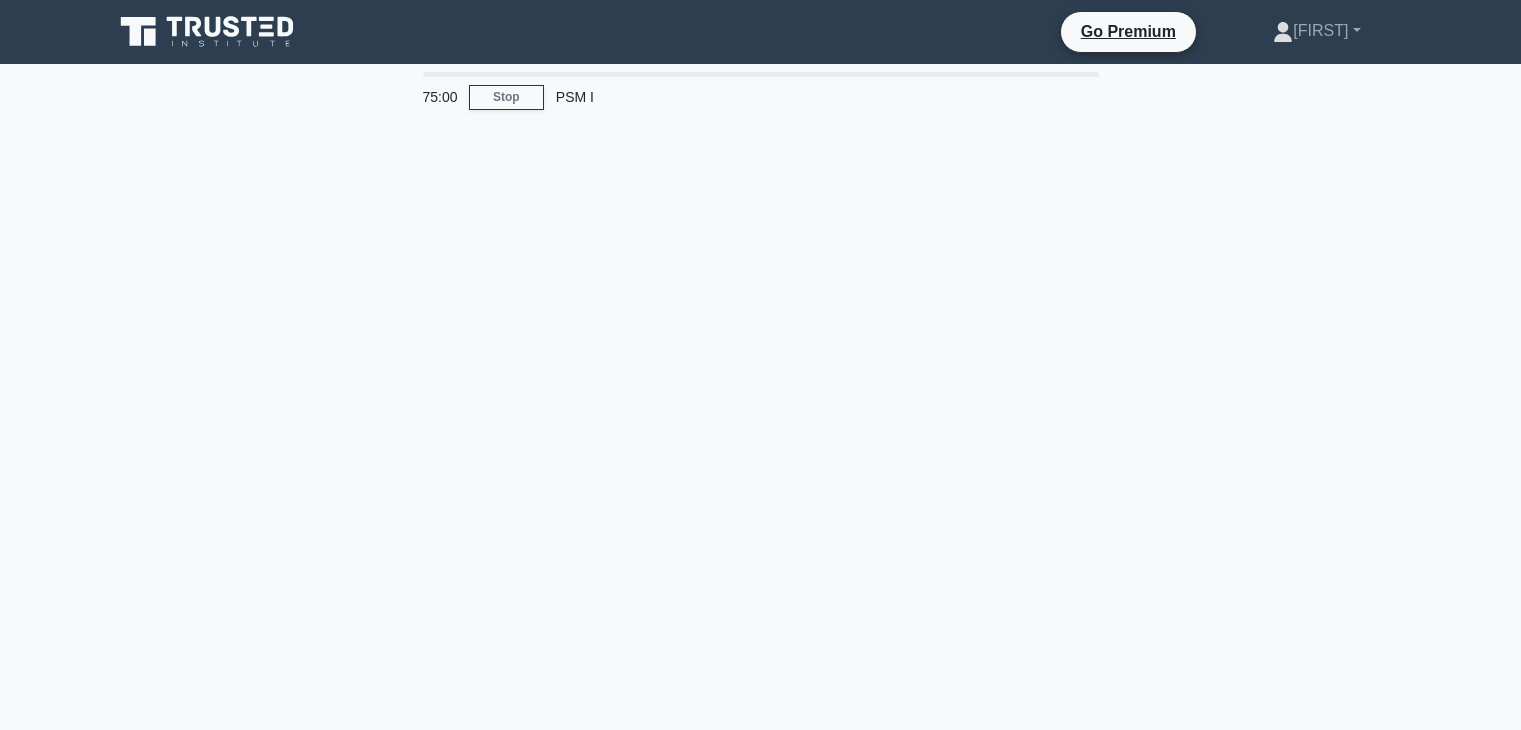 scroll, scrollTop: 0, scrollLeft: 0, axis: both 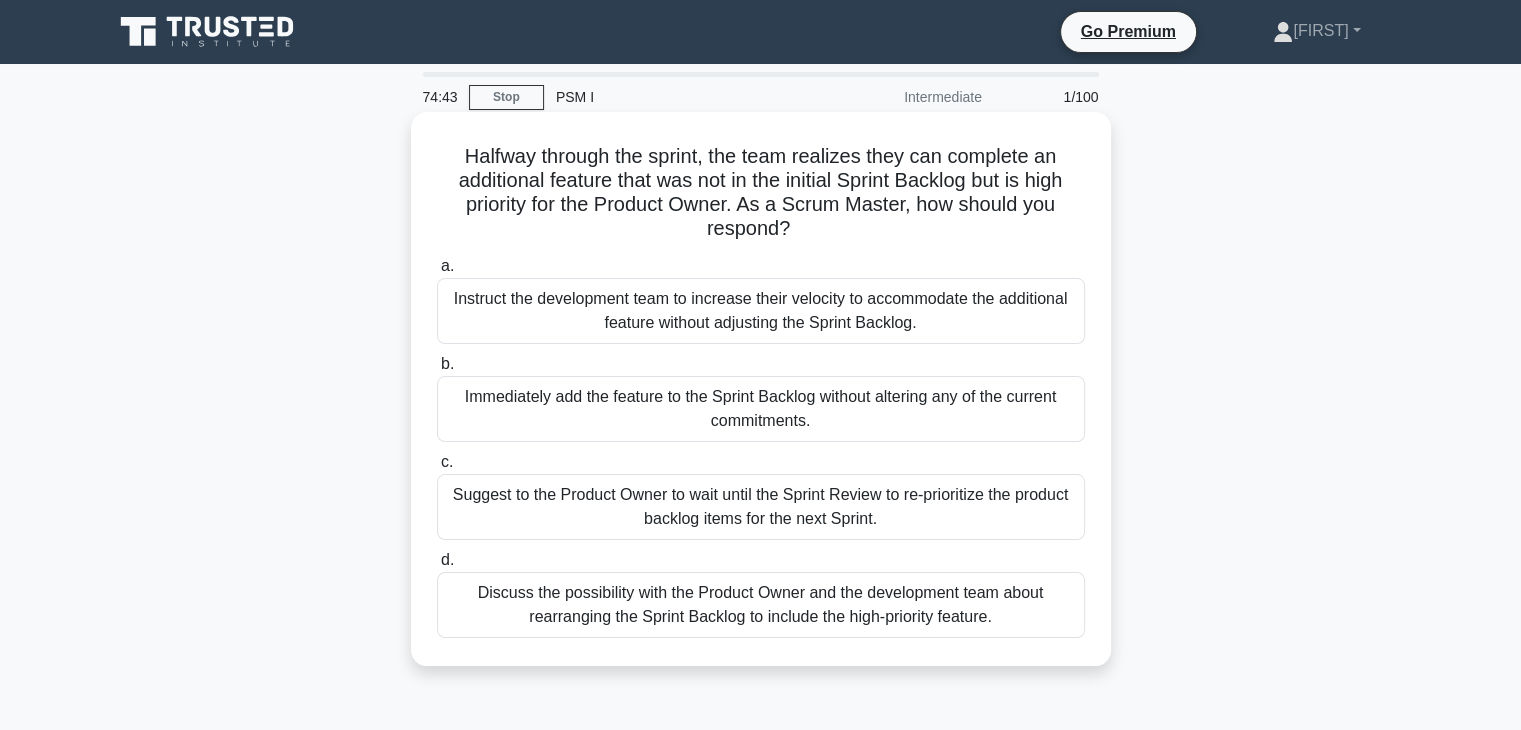 click on "Suggest to the Product Owner to wait until the Sprint Review to re-prioritize the product backlog items for the next Sprint." at bounding box center [761, 507] 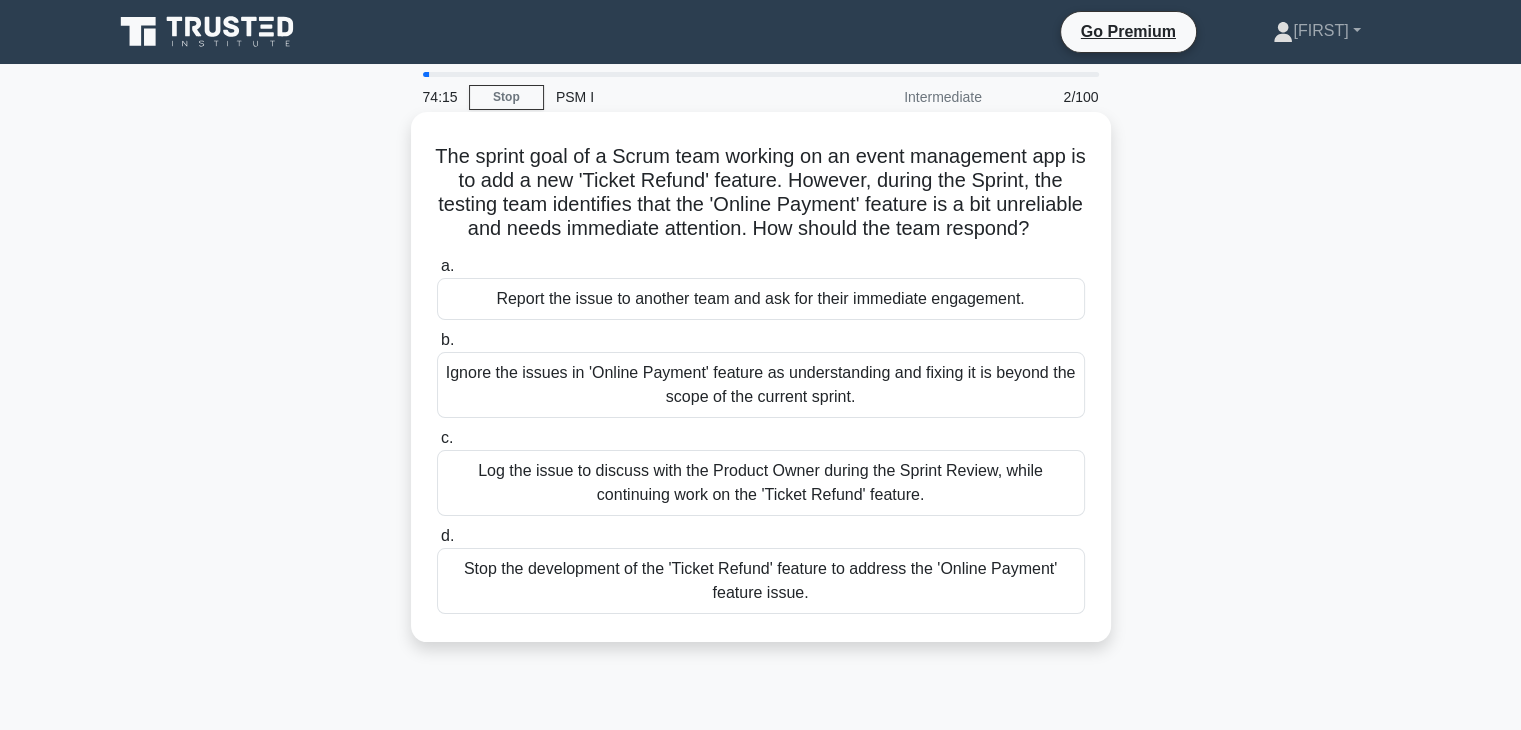click on "Stop the development of the 'Ticket Refund' feature to address the 'Online Payment' feature issue." at bounding box center [761, 581] 